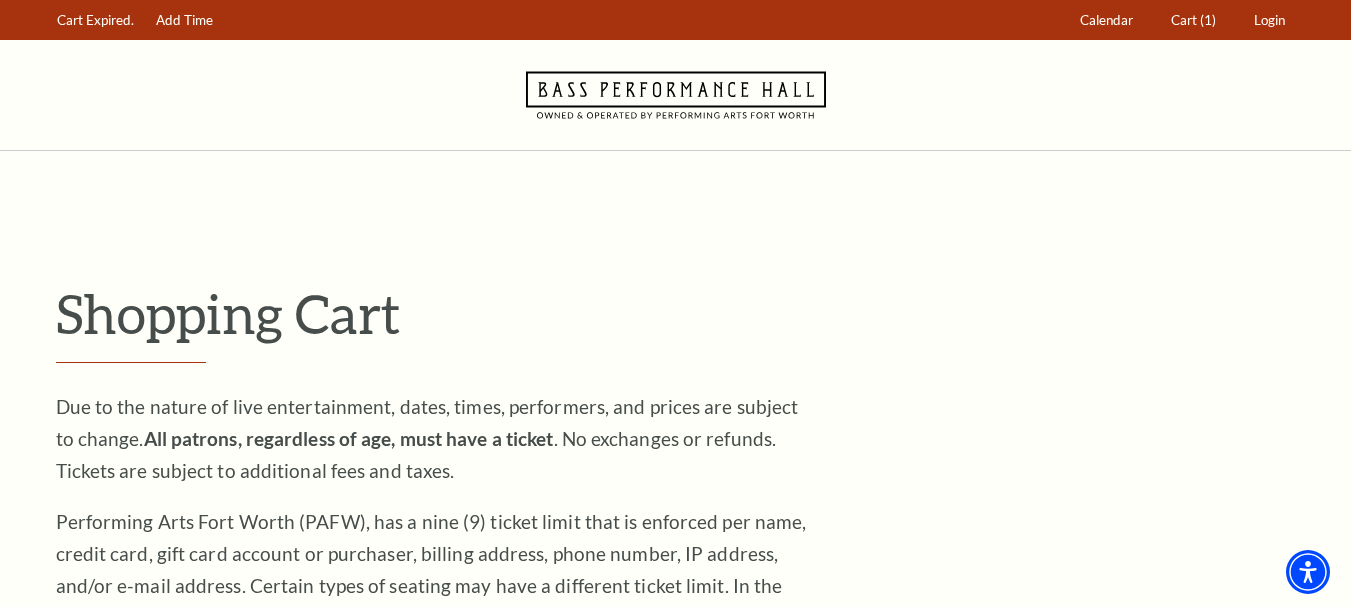 scroll, scrollTop: 2010, scrollLeft: 0, axis: vertical 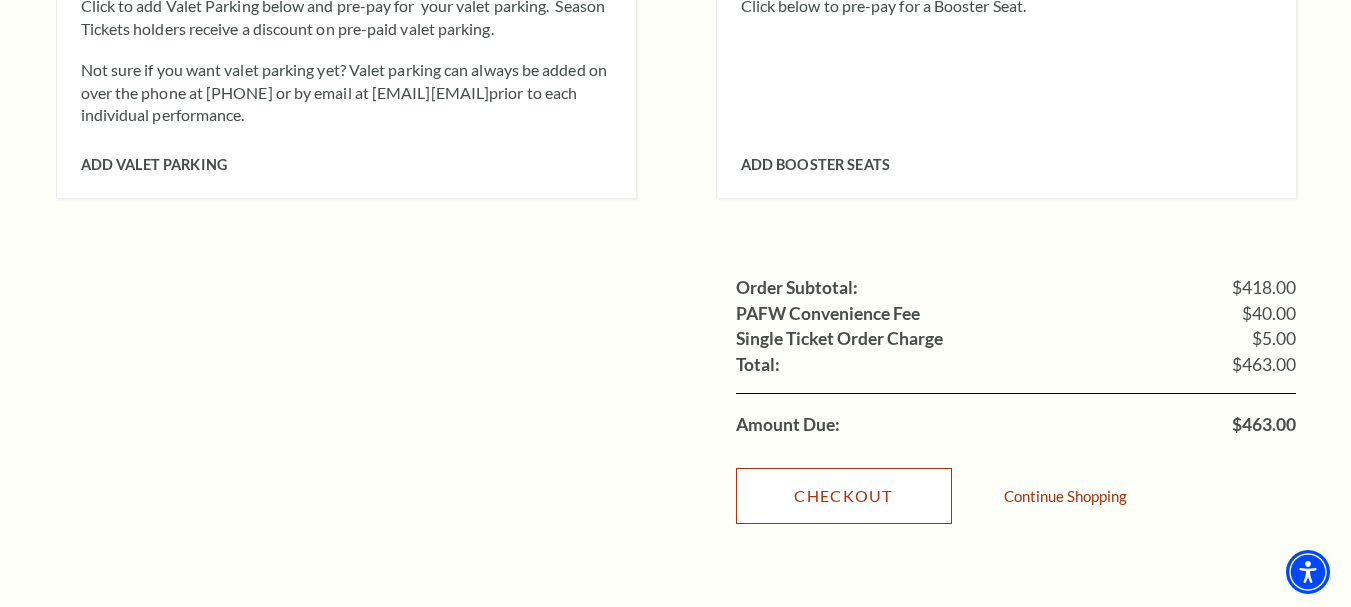 click on "Checkout" at bounding box center [844, 496] 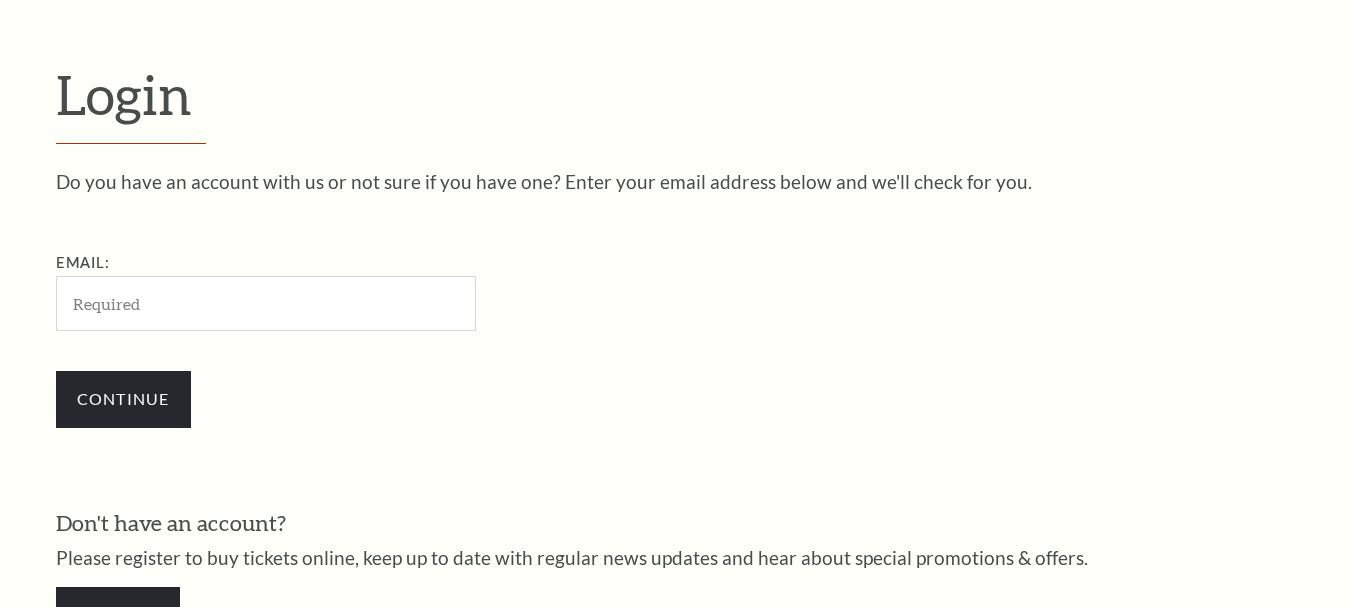 scroll, scrollTop: 558, scrollLeft: 0, axis: vertical 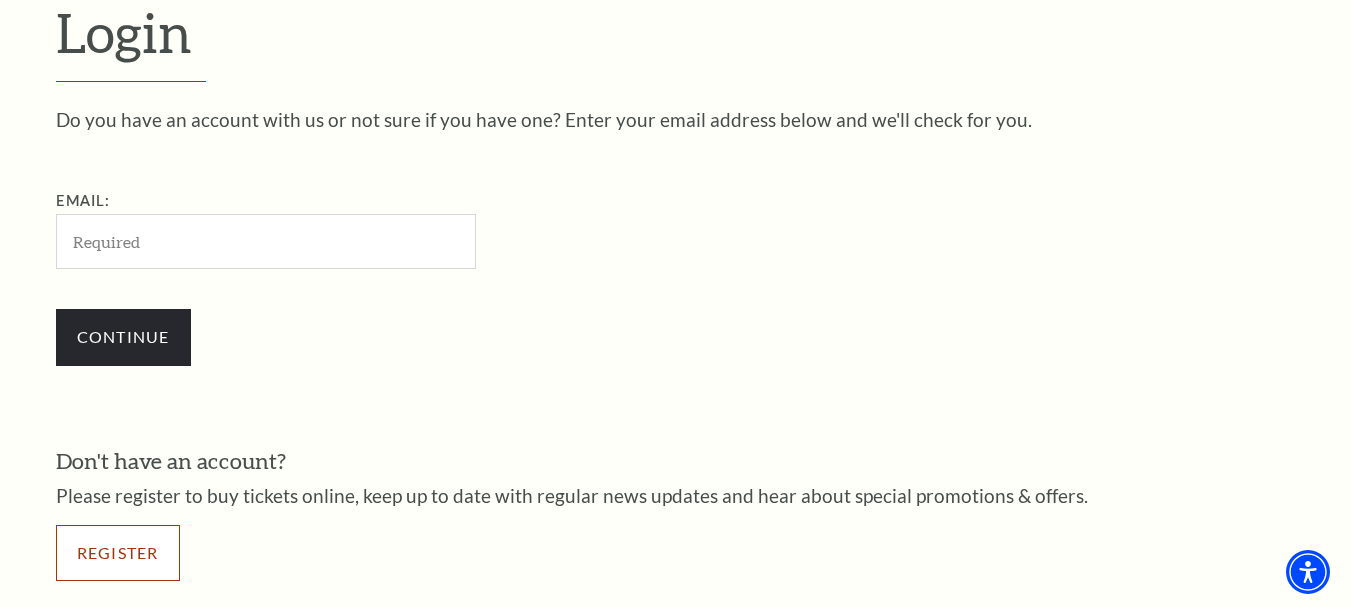 click on "Register" at bounding box center [118, 553] 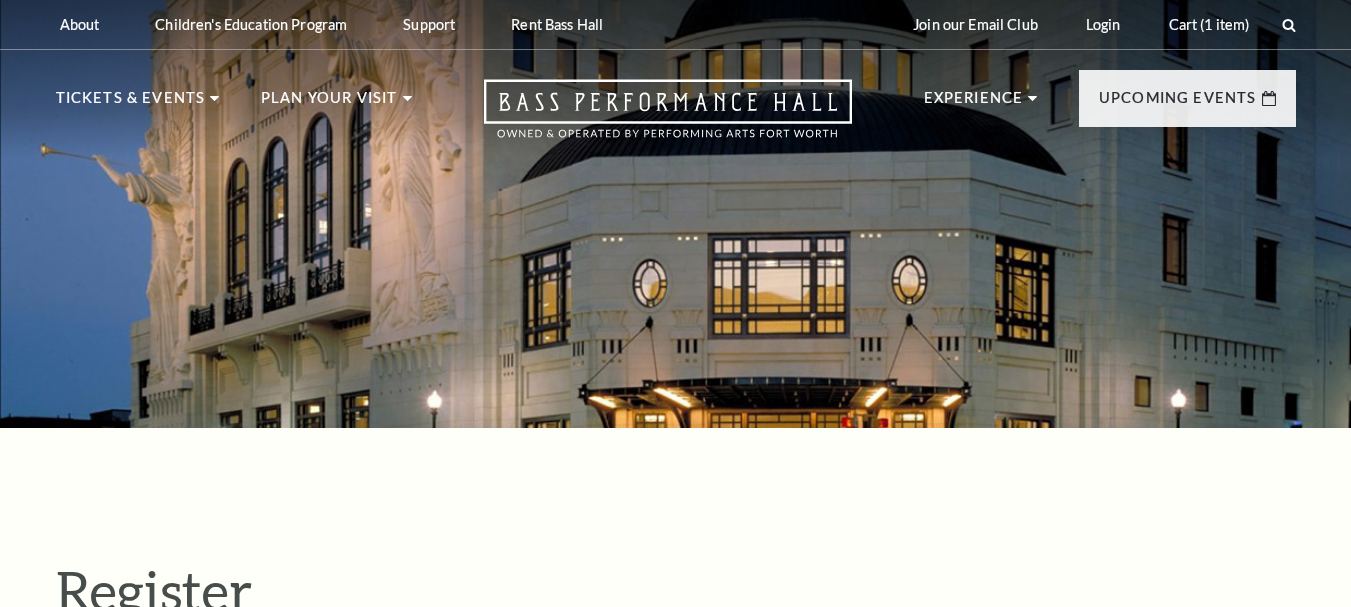 select on "1" 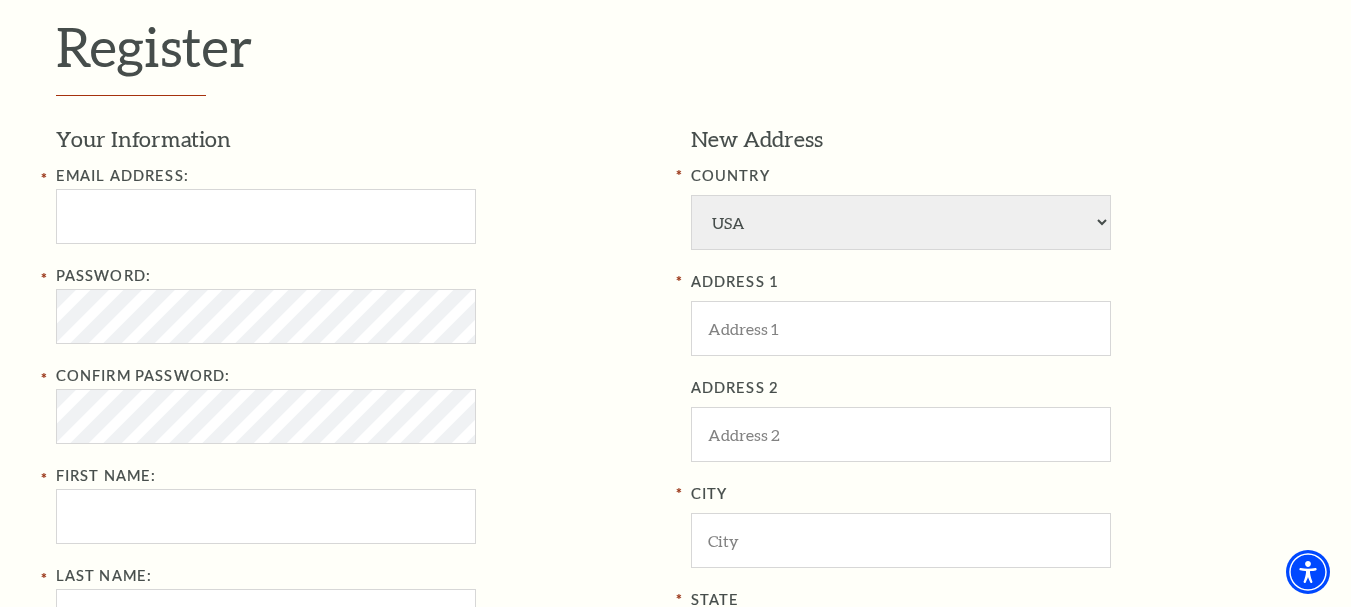 scroll, scrollTop: 547, scrollLeft: 0, axis: vertical 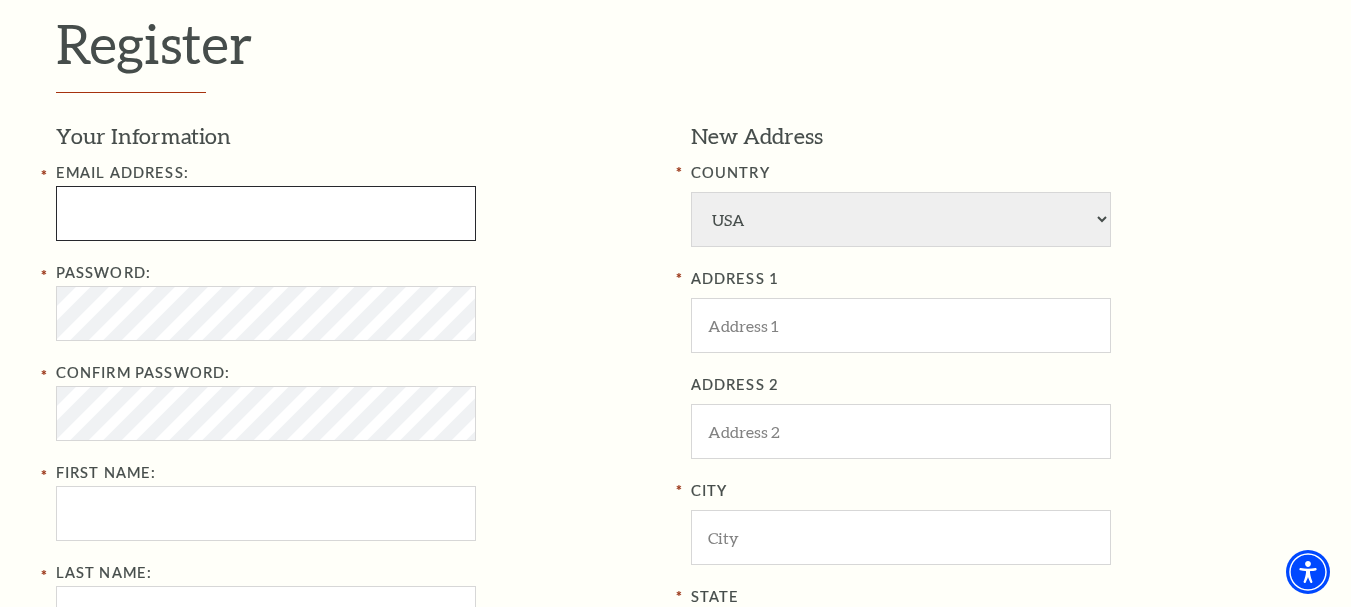 click at bounding box center [266, 213] 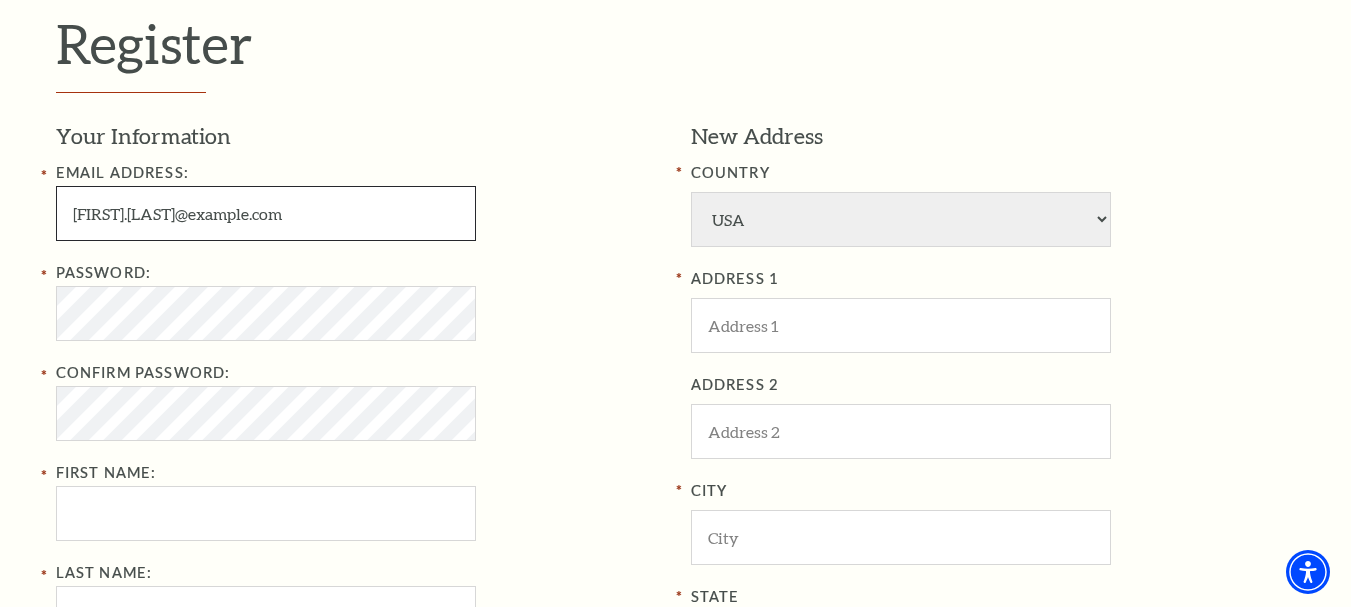 type on "tricia.salazar@yahoo.com" 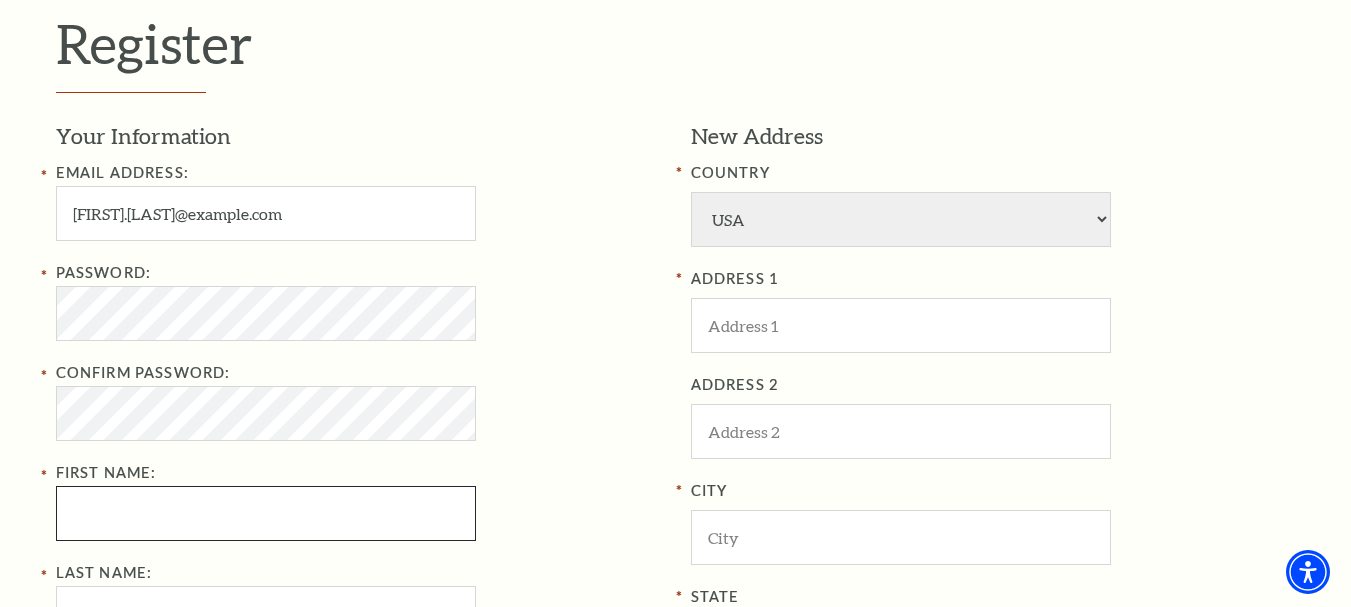 click on "First Name:" at bounding box center (266, 513) 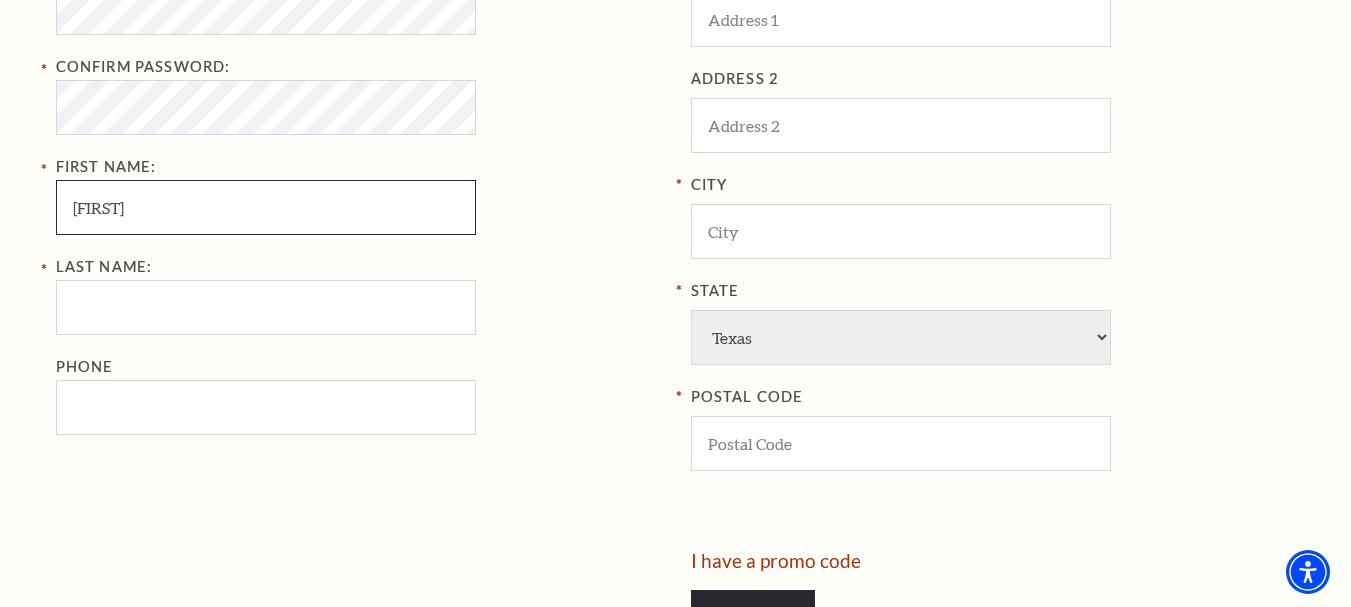 scroll, scrollTop: 857, scrollLeft: 0, axis: vertical 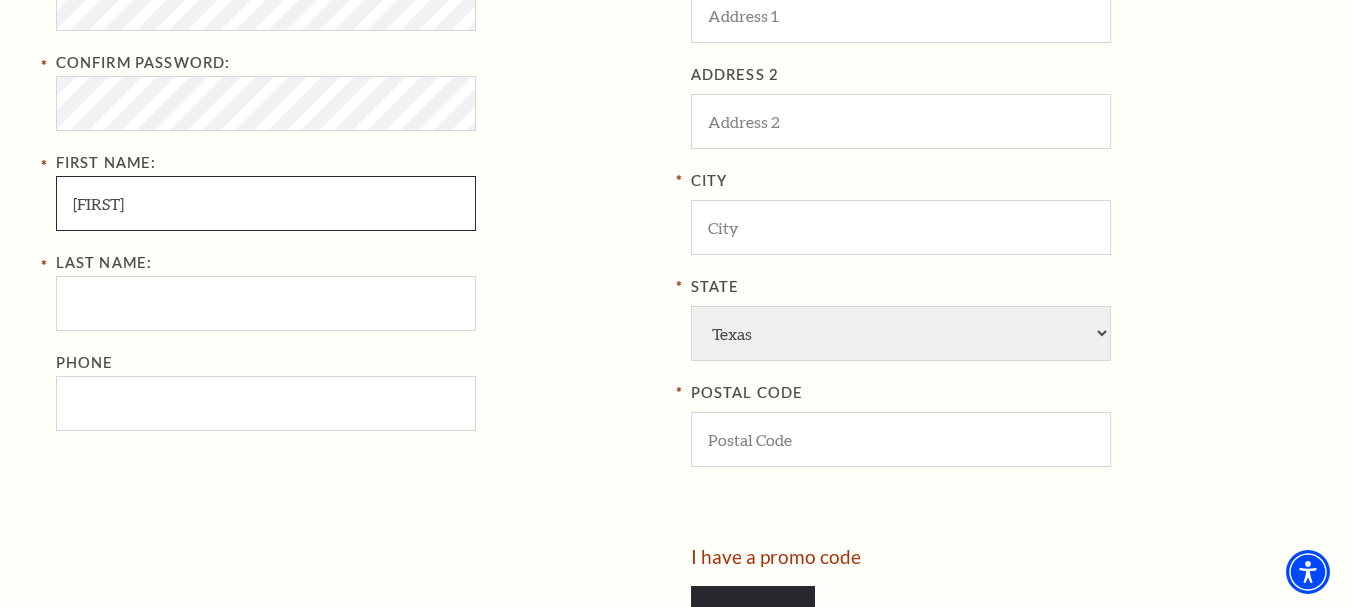 type on "Tricia" 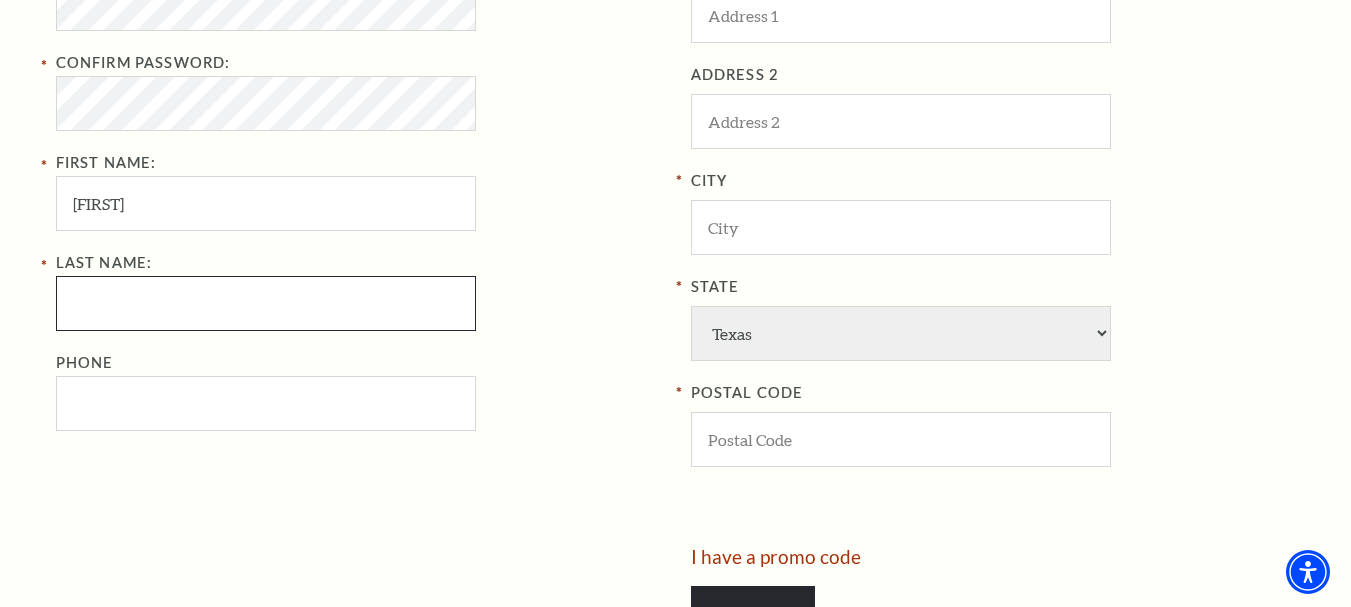 click on "Last Name:" at bounding box center [266, 303] 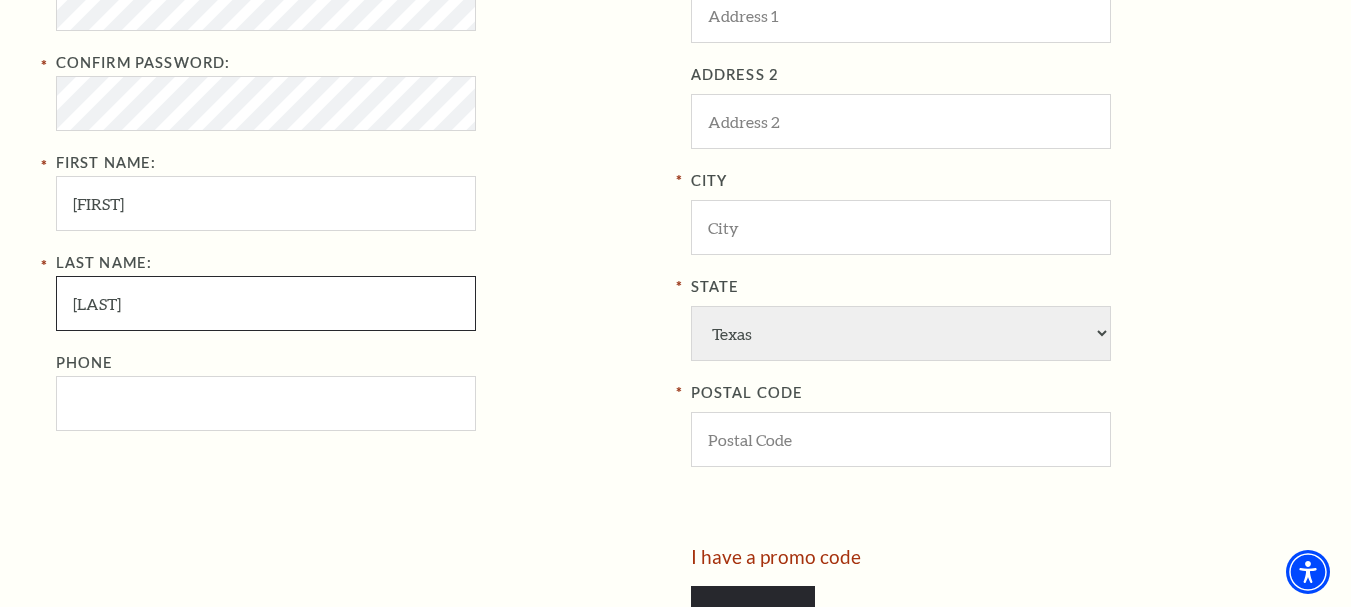 type on "Salazar" 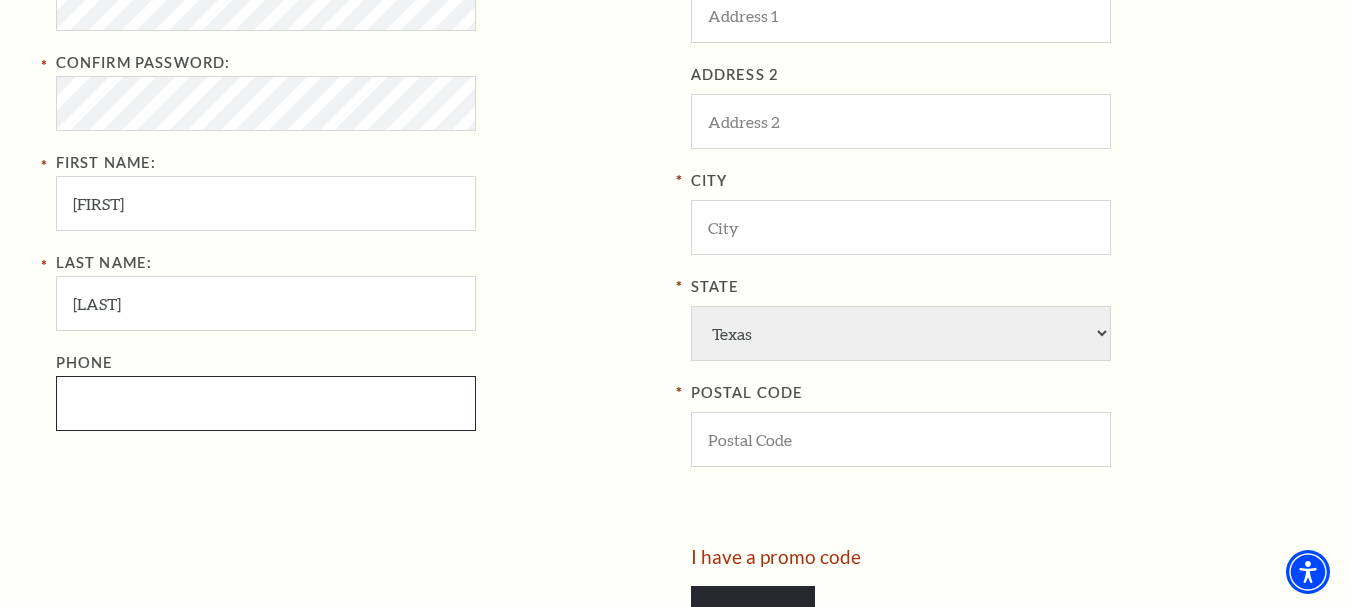 click on "Phone" at bounding box center (266, 403) 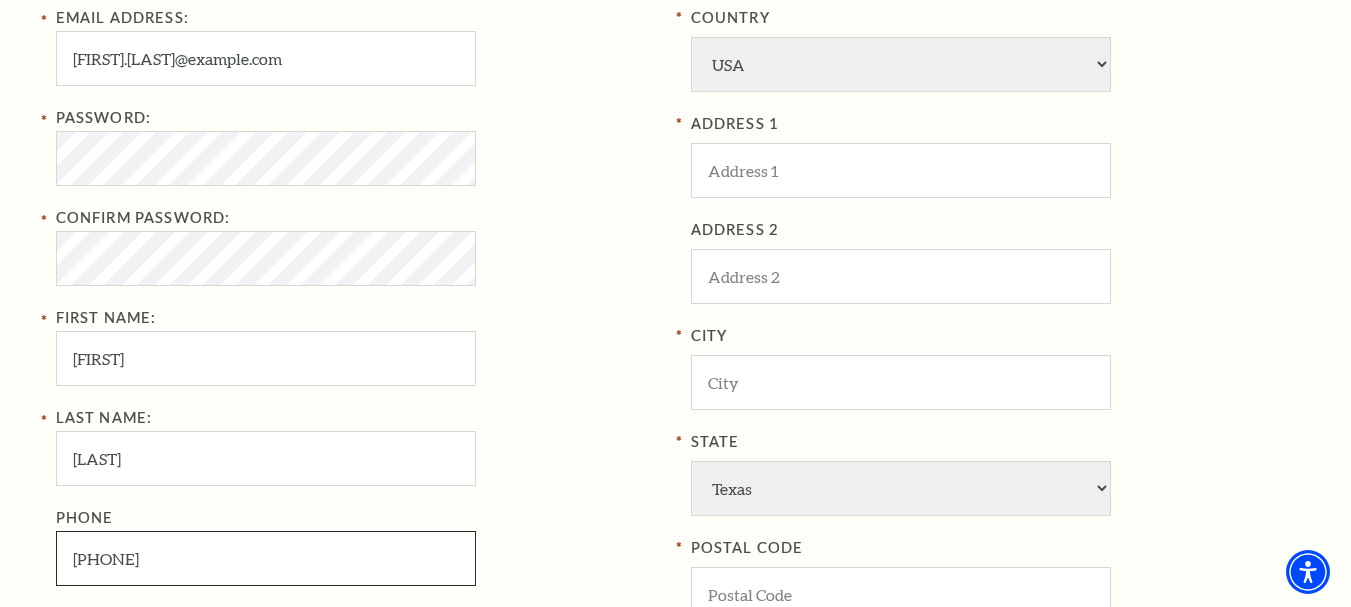 scroll, scrollTop: 714, scrollLeft: 0, axis: vertical 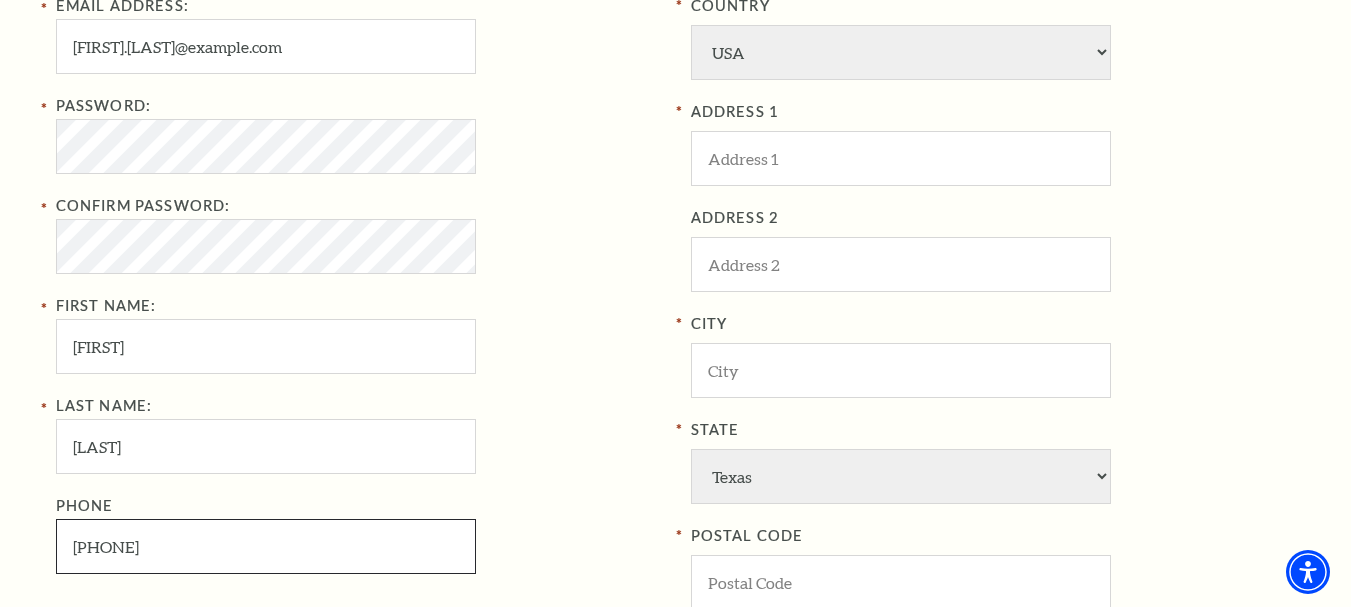 type on "817-449-9253" 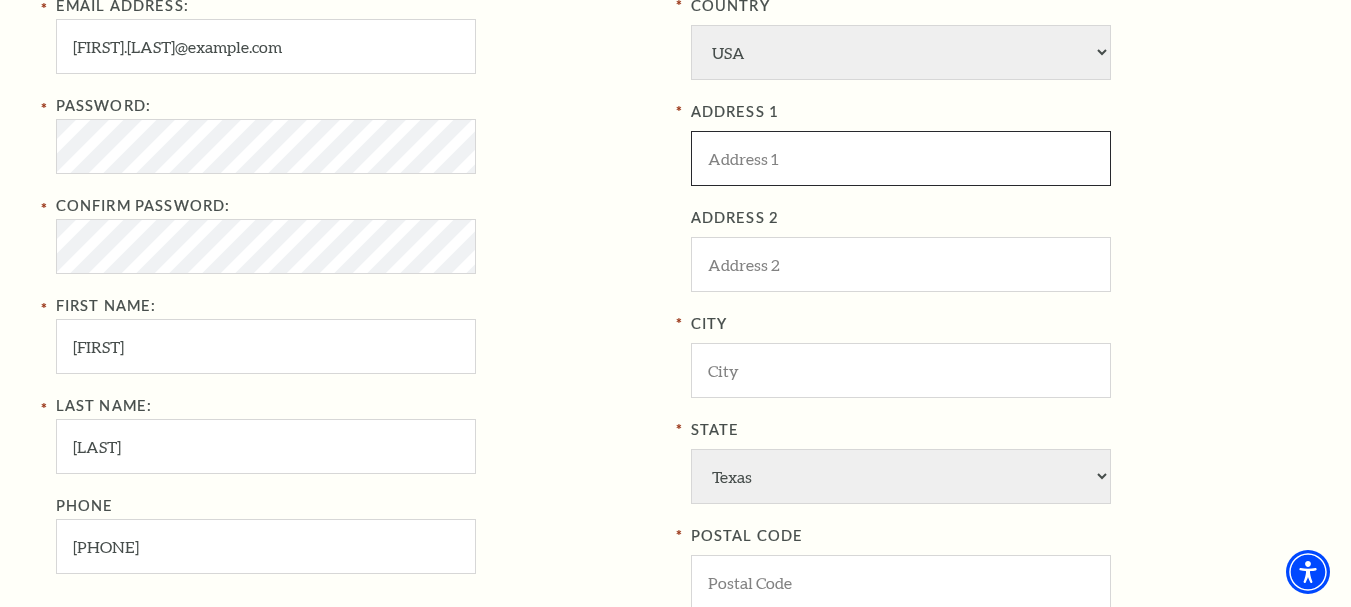 click at bounding box center [901, 158] 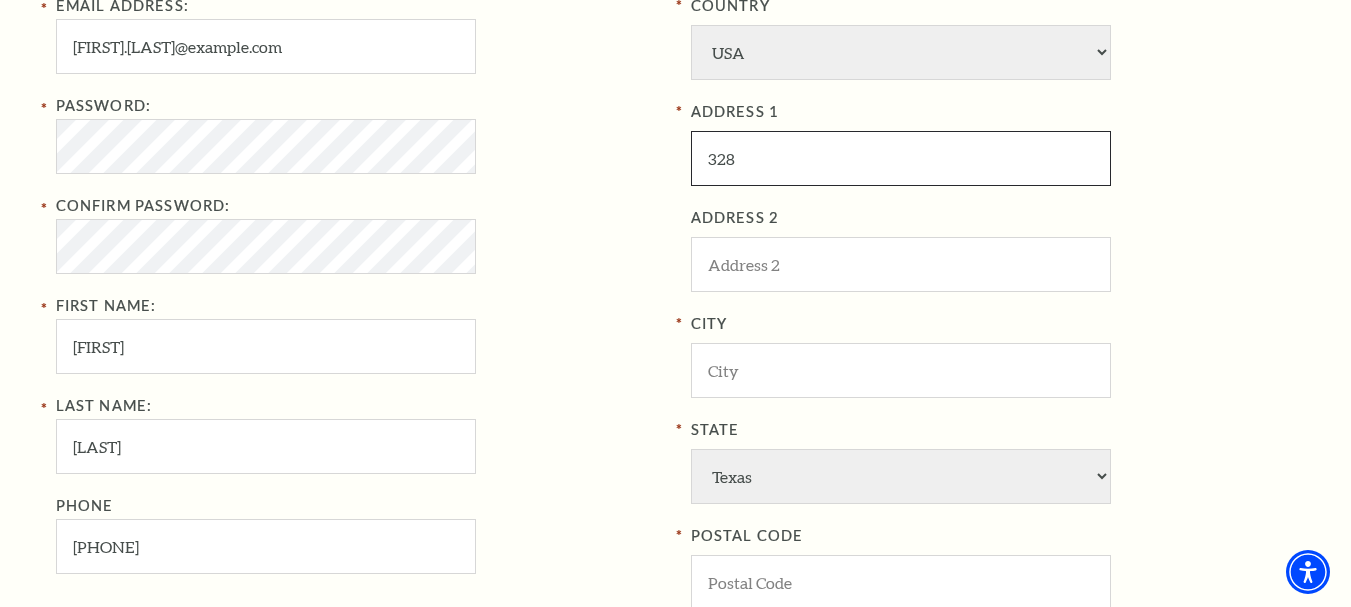 type on "328 Angelina Dr" 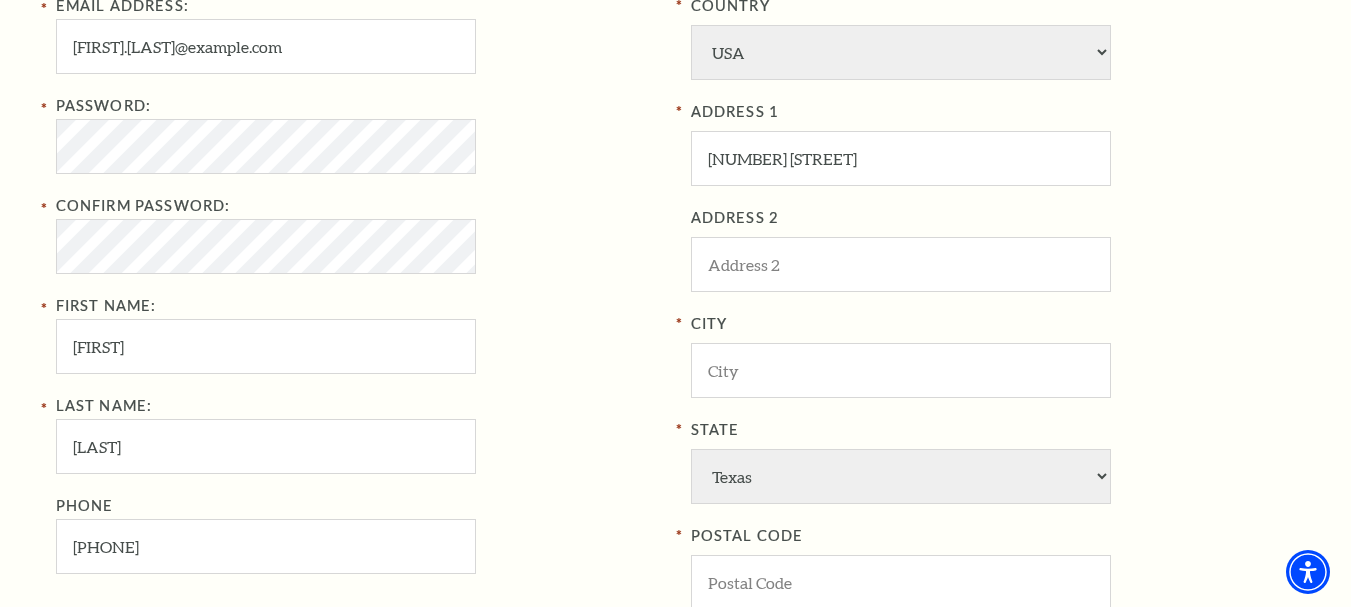 type on "Arlington" 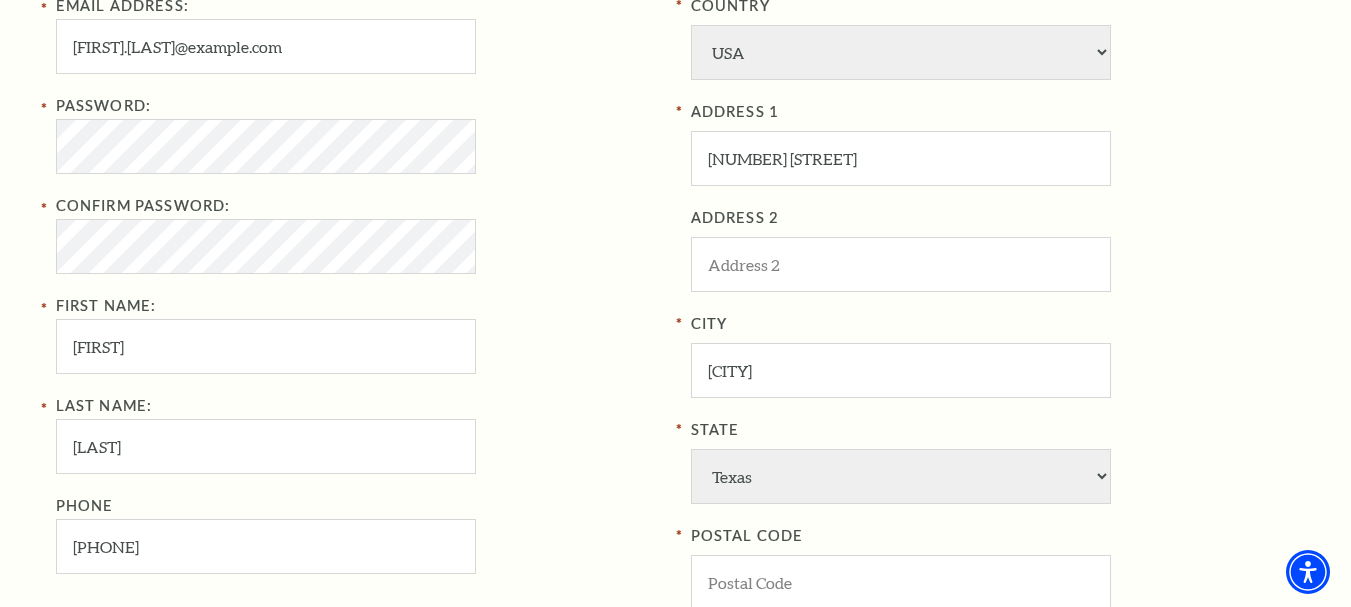 type on "76018" 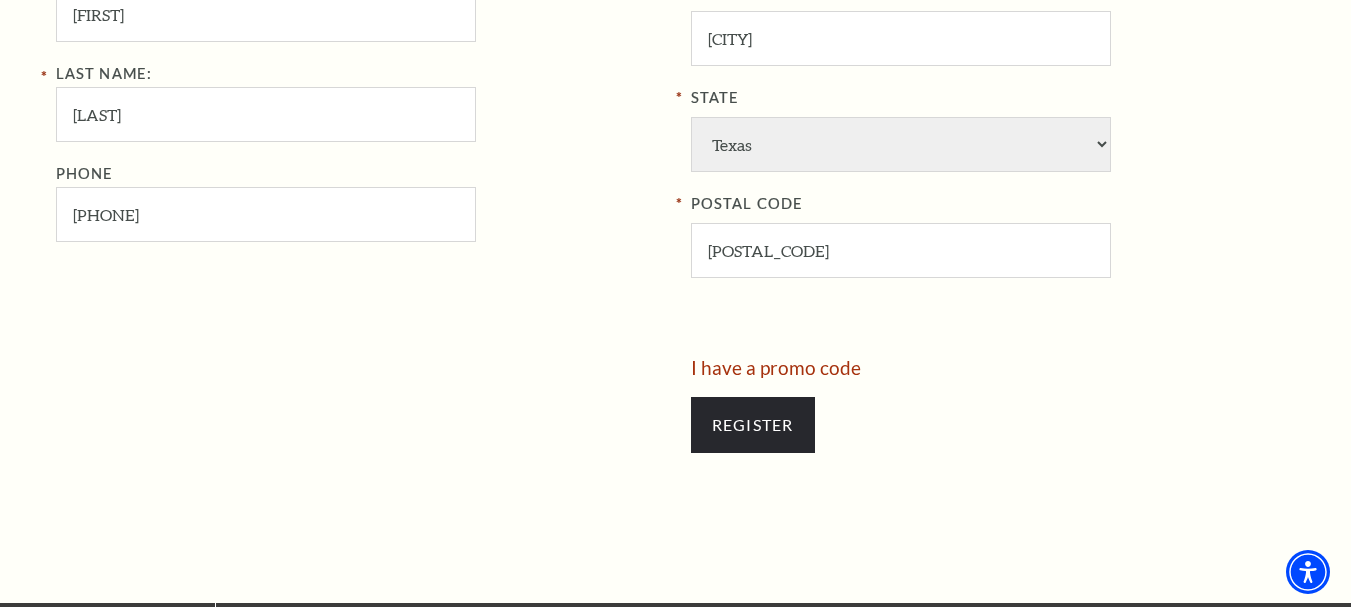 scroll, scrollTop: 1050, scrollLeft: 0, axis: vertical 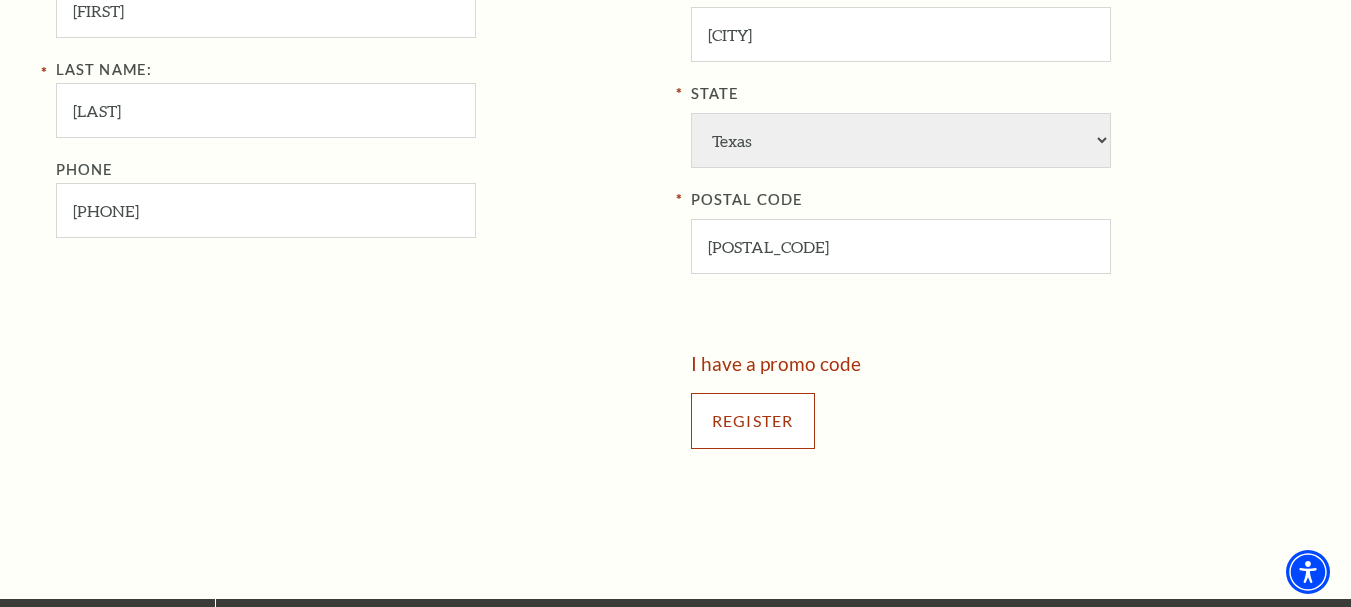 click on "Register" at bounding box center (753, 421) 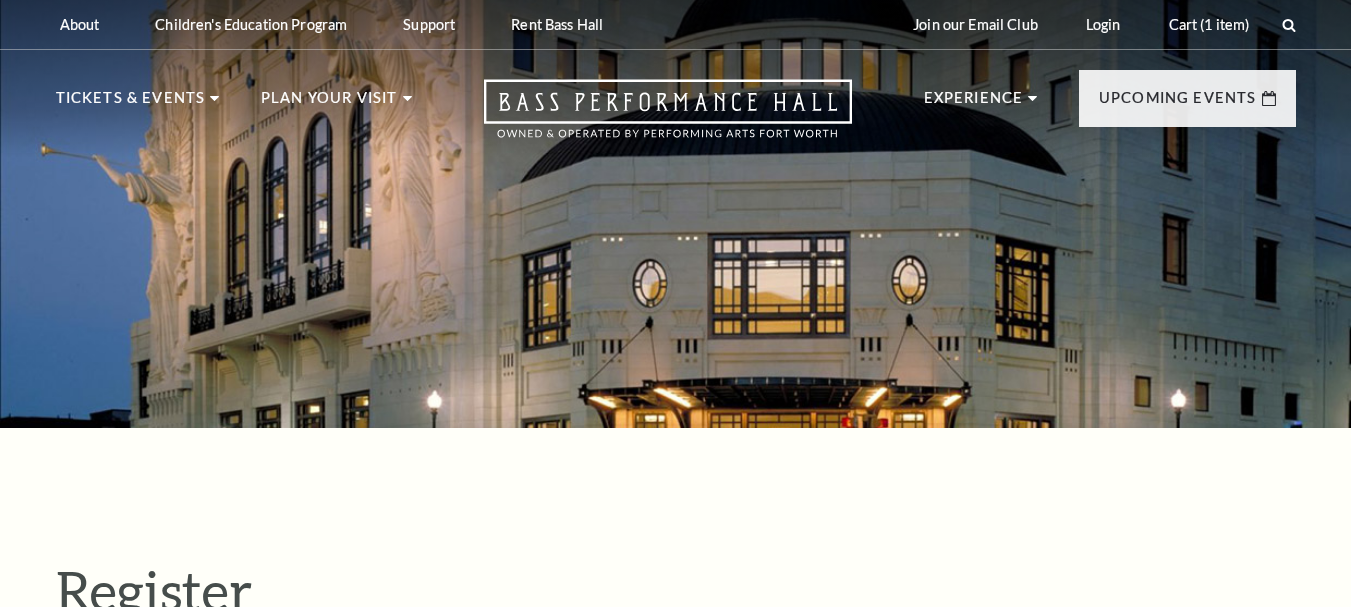 select on "1" 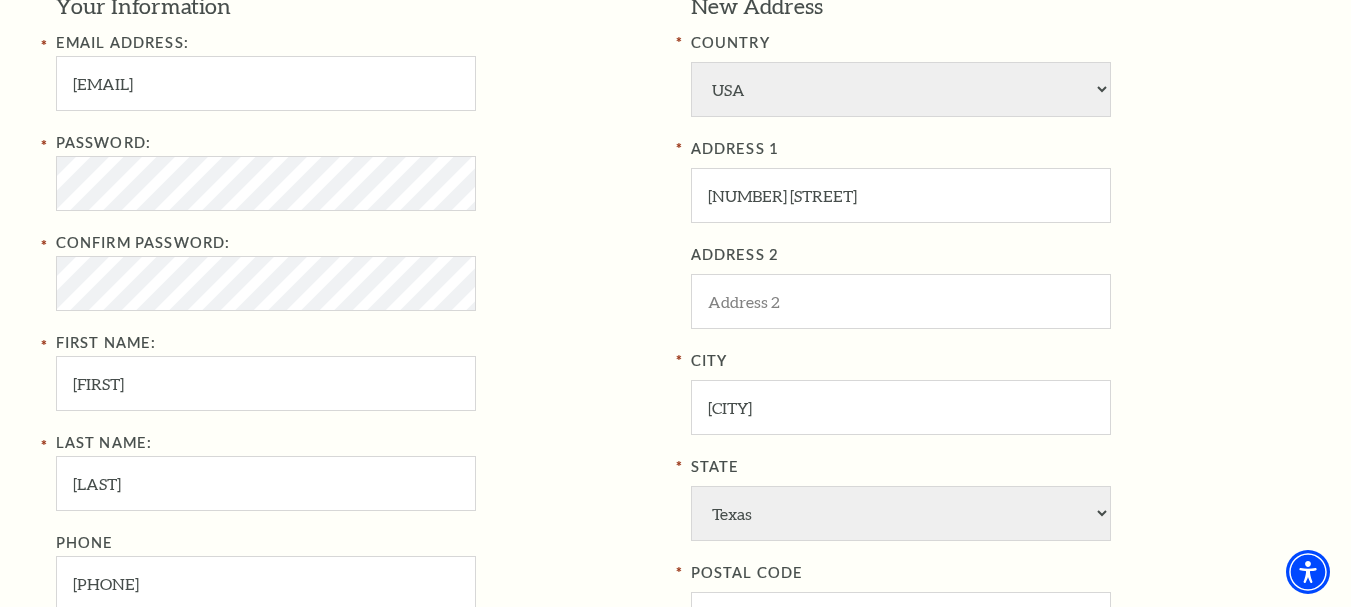 scroll, scrollTop: 723, scrollLeft: 0, axis: vertical 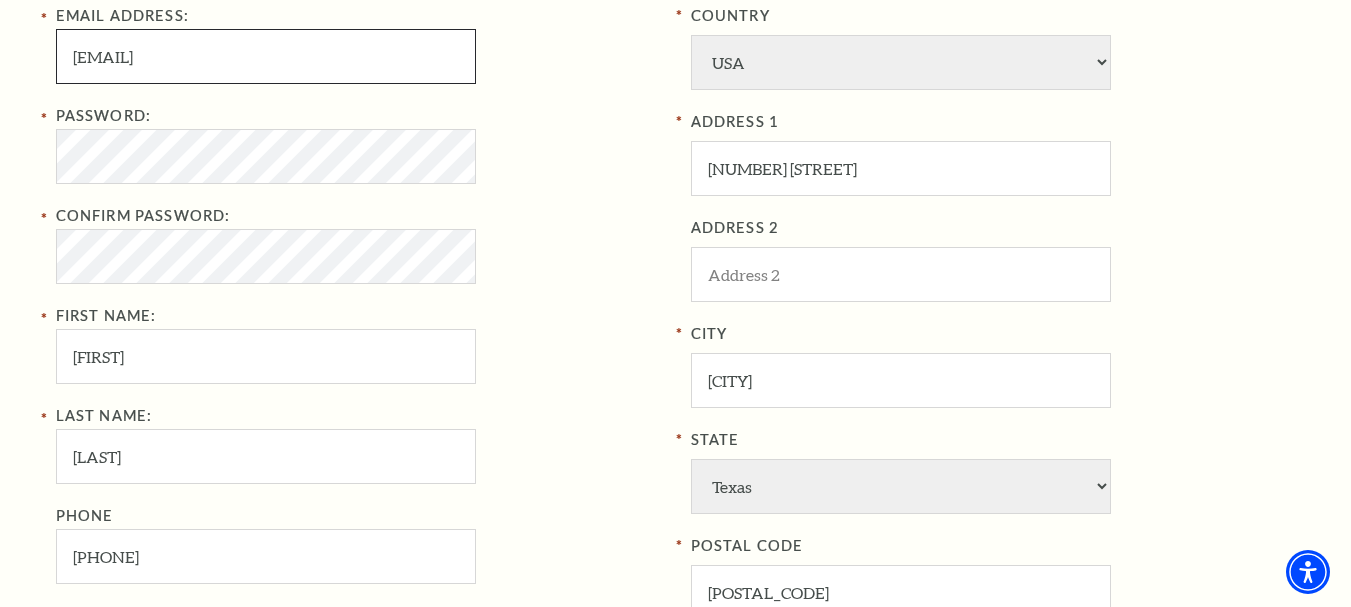 drag, startPoint x: 279, startPoint y: 52, endPoint x: 0, endPoint y: 62, distance: 279.17917 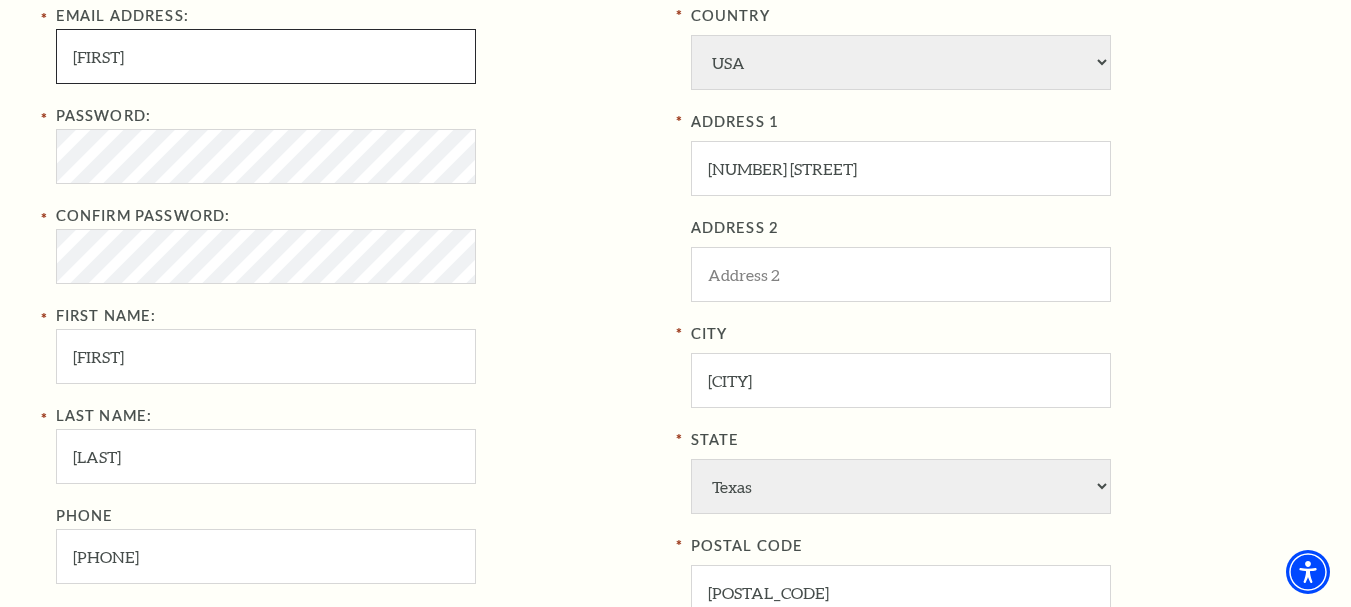 type on "dylansalazar14@yahoo.com" 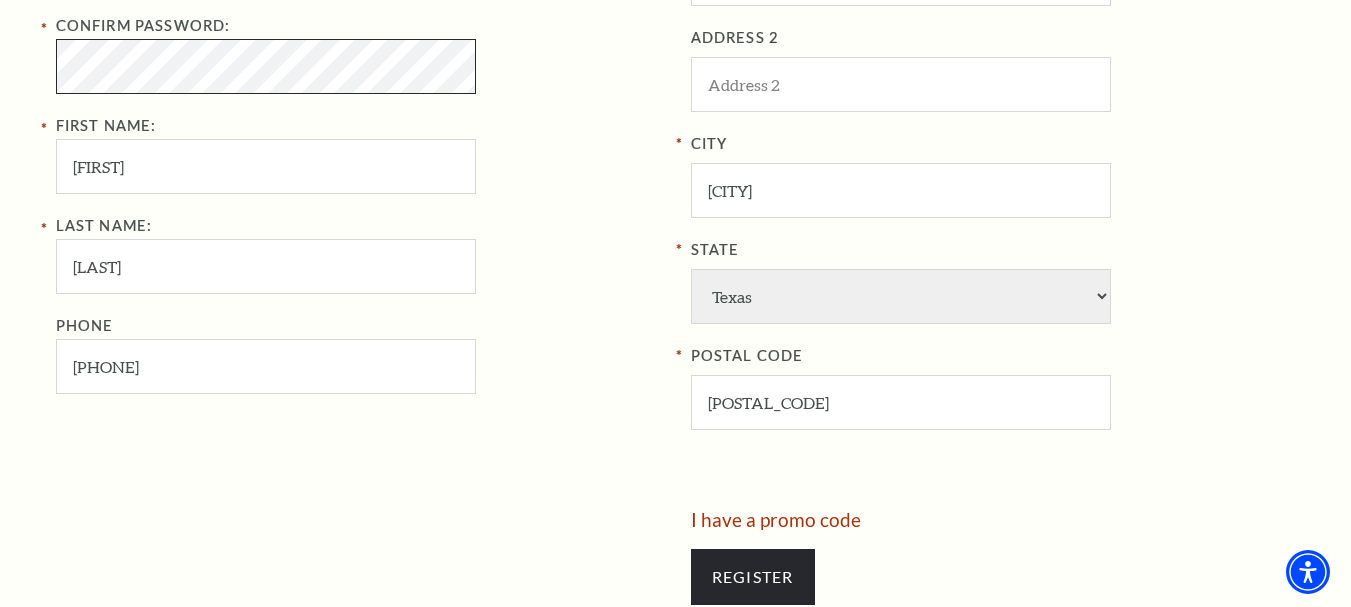 scroll, scrollTop: 932, scrollLeft: 0, axis: vertical 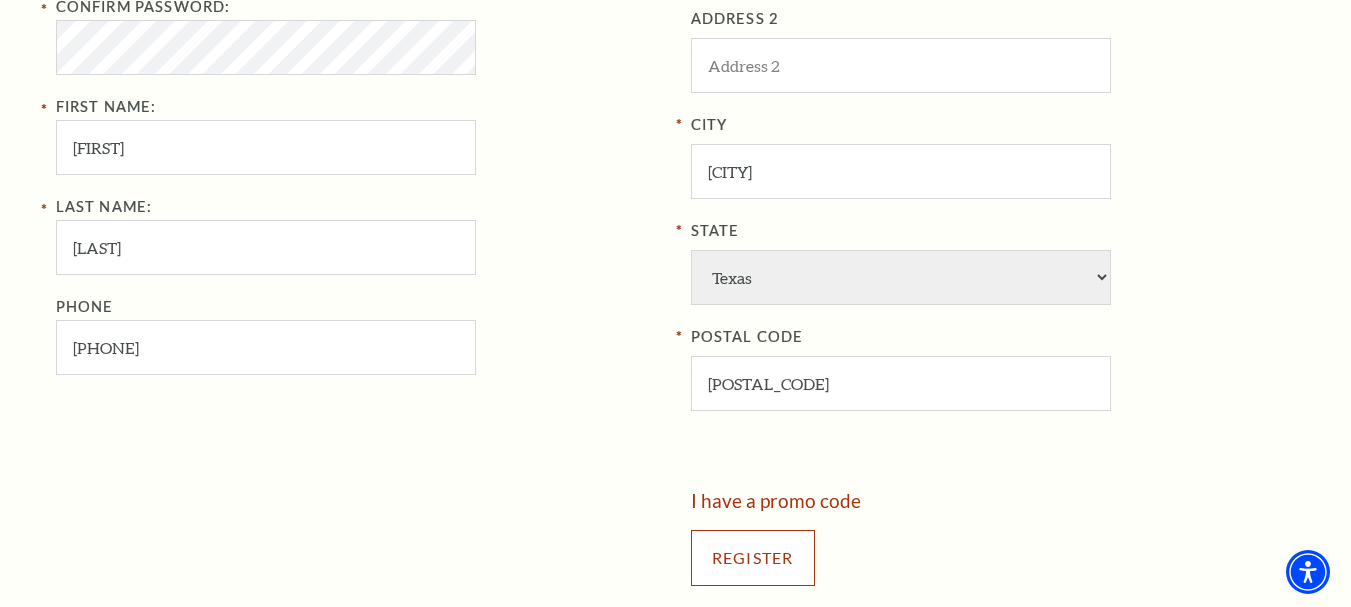 click on "Register" at bounding box center (753, 558) 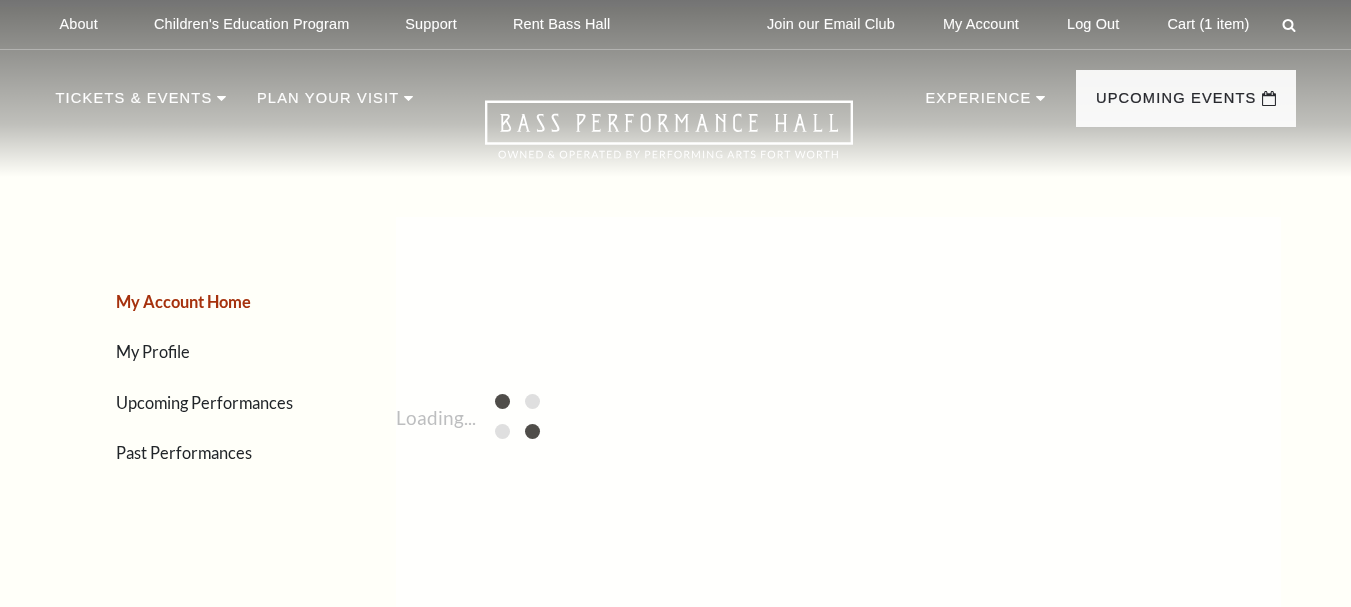 scroll, scrollTop: 0, scrollLeft: 0, axis: both 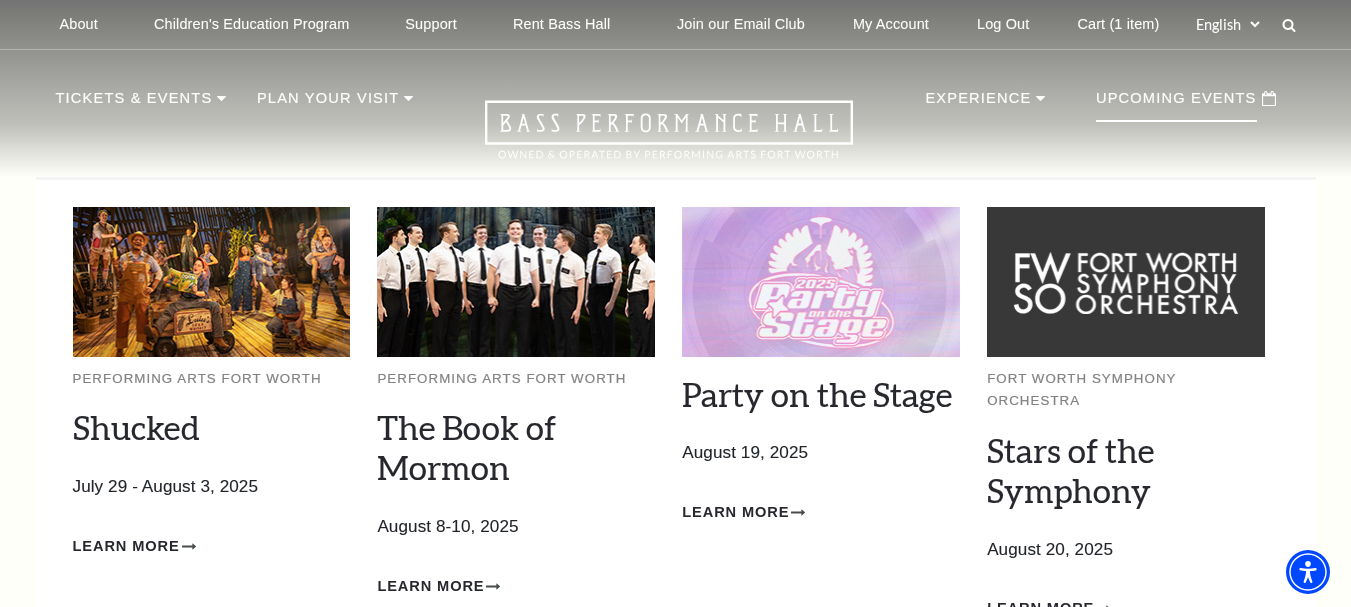 click on "Upcoming Events" at bounding box center (1176, 104) 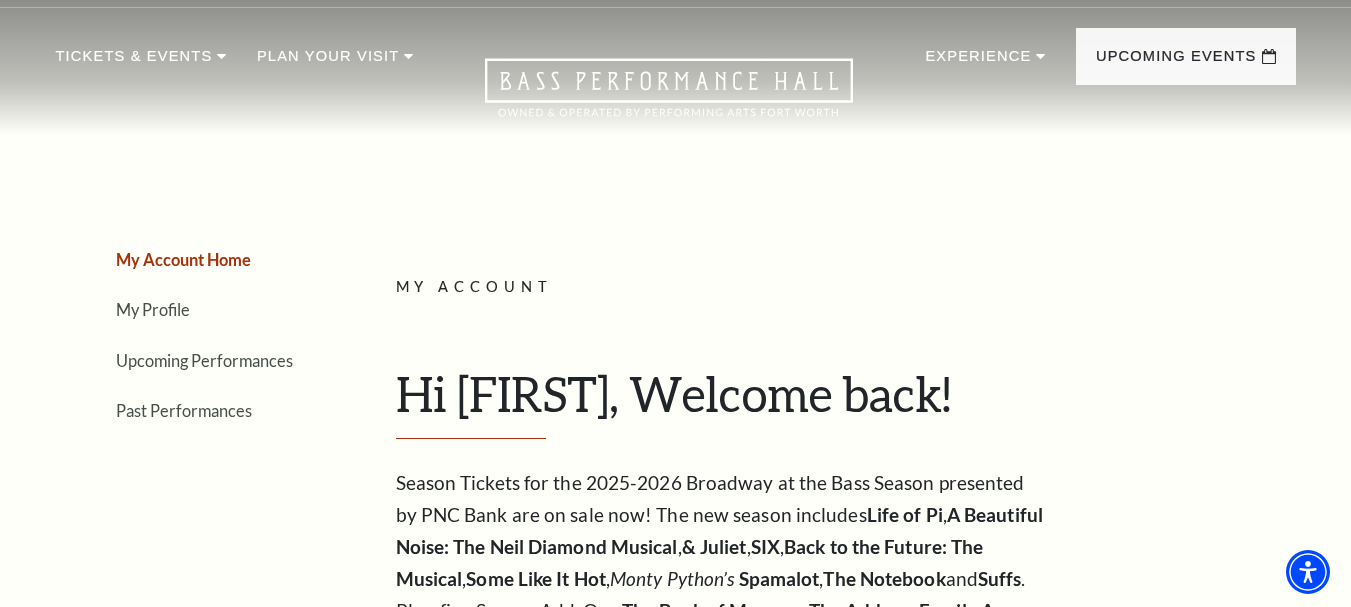 scroll, scrollTop: 72, scrollLeft: 0, axis: vertical 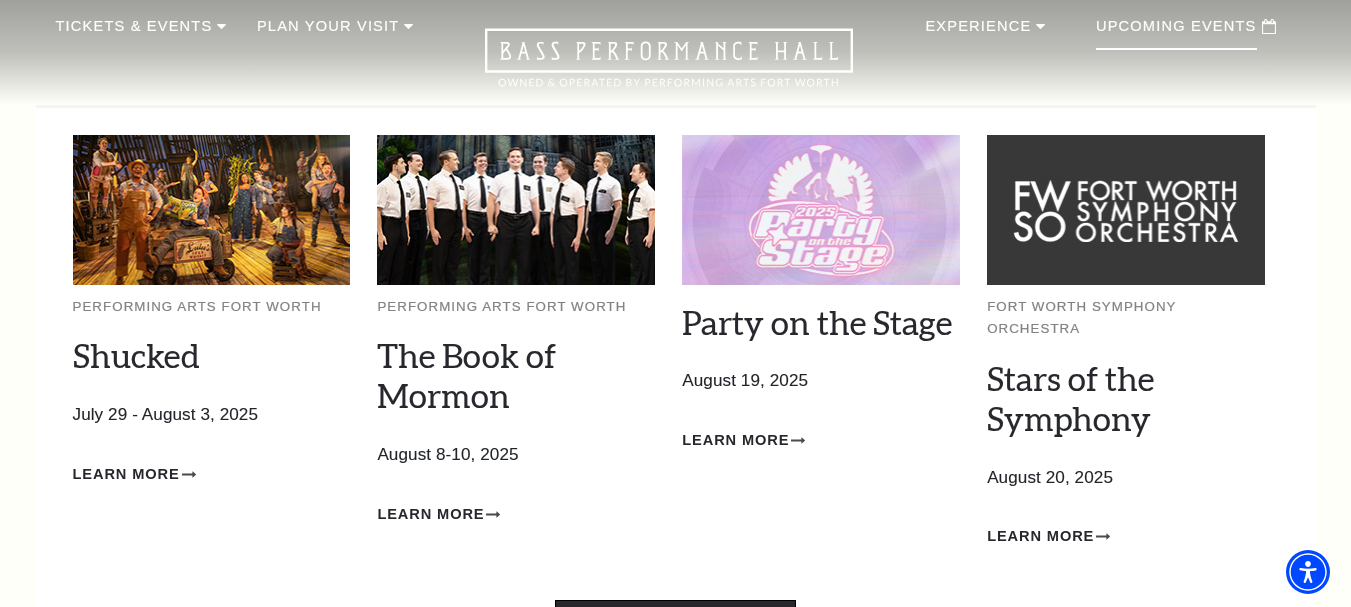 click on "View Full Calendar" at bounding box center (675, 628) 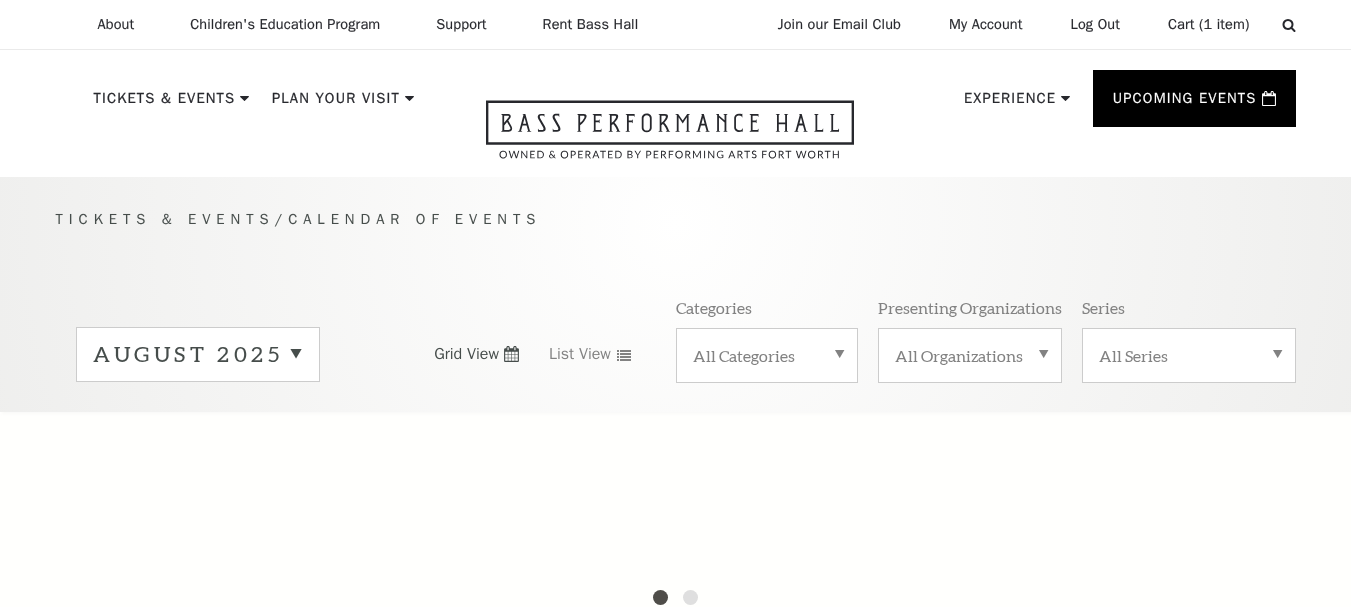 scroll, scrollTop: 0, scrollLeft: 0, axis: both 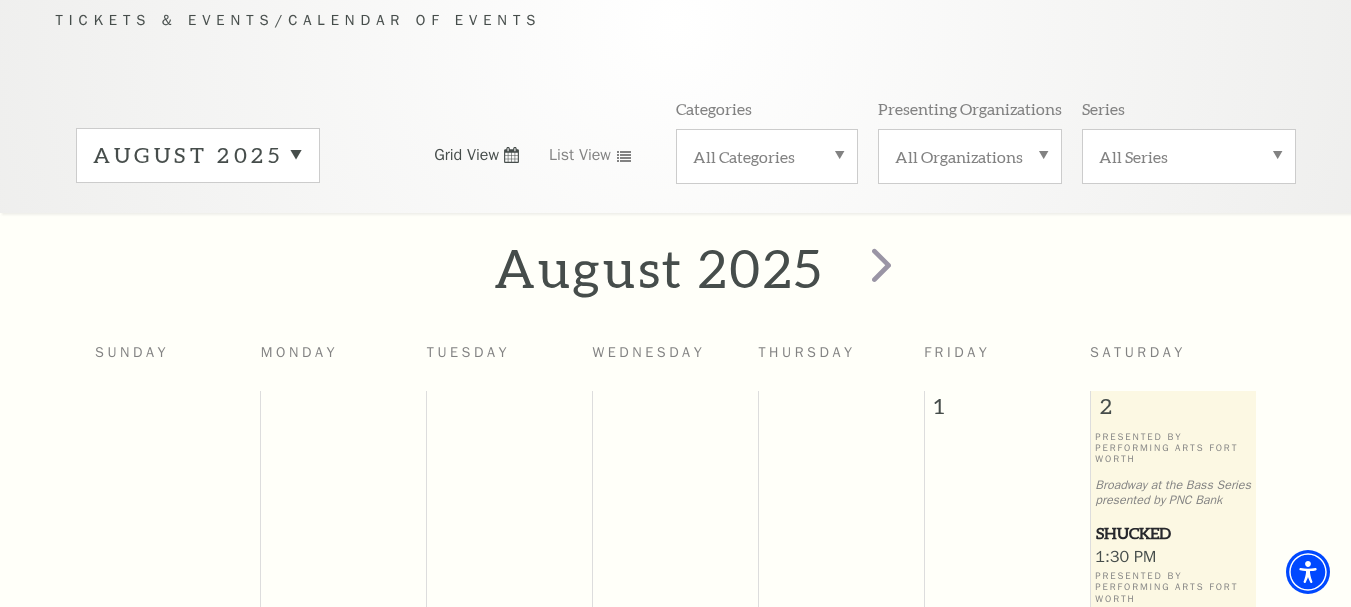 click on "August 2025" at bounding box center [198, 155] 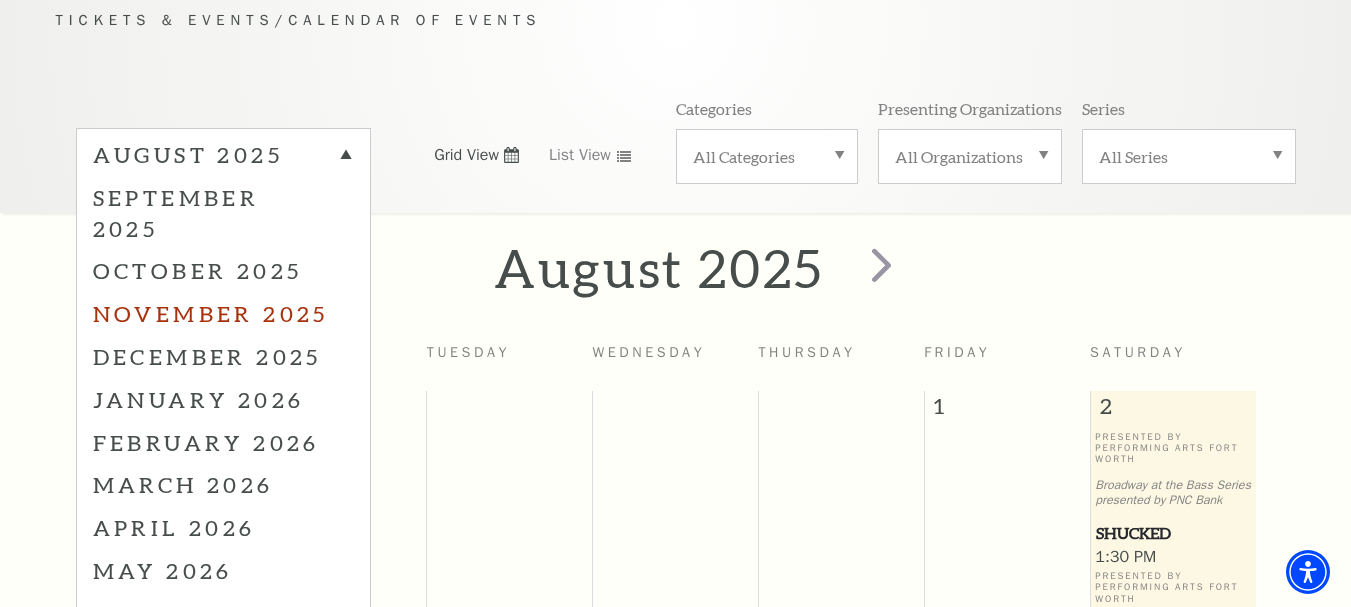 click on "November 2025" at bounding box center (223, 313) 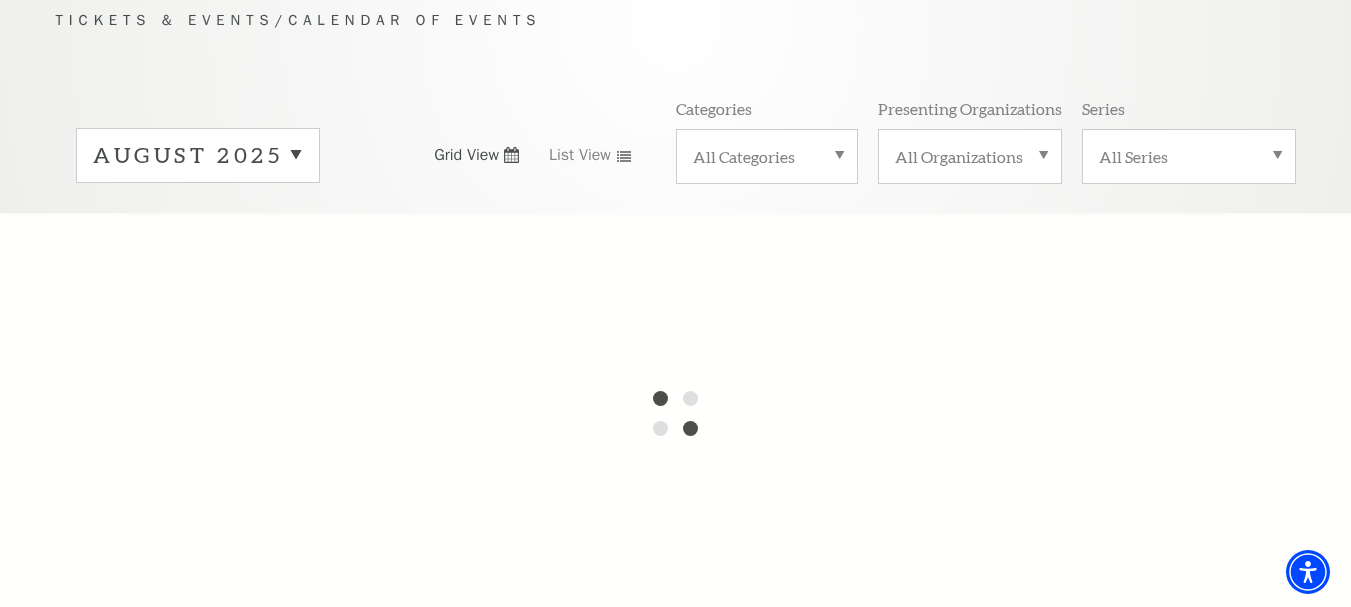 scroll, scrollTop: 177, scrollLeft: 0, axis: vertical 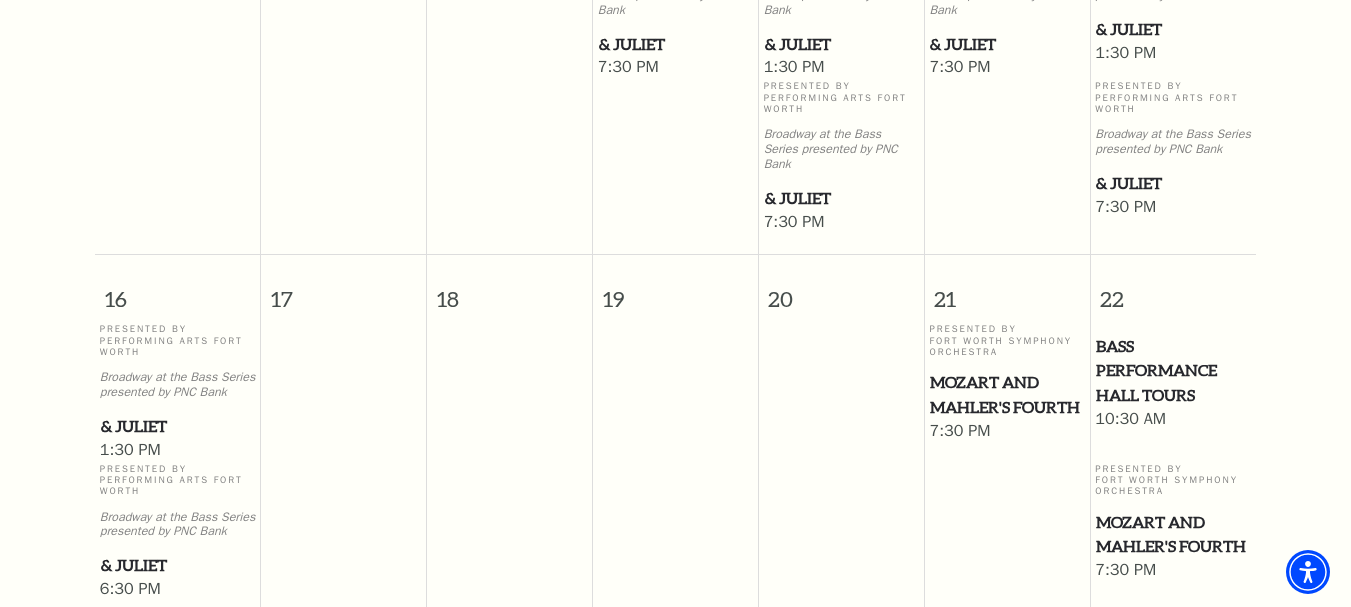 click on "& Juliet" at bounding box center (178, 565) 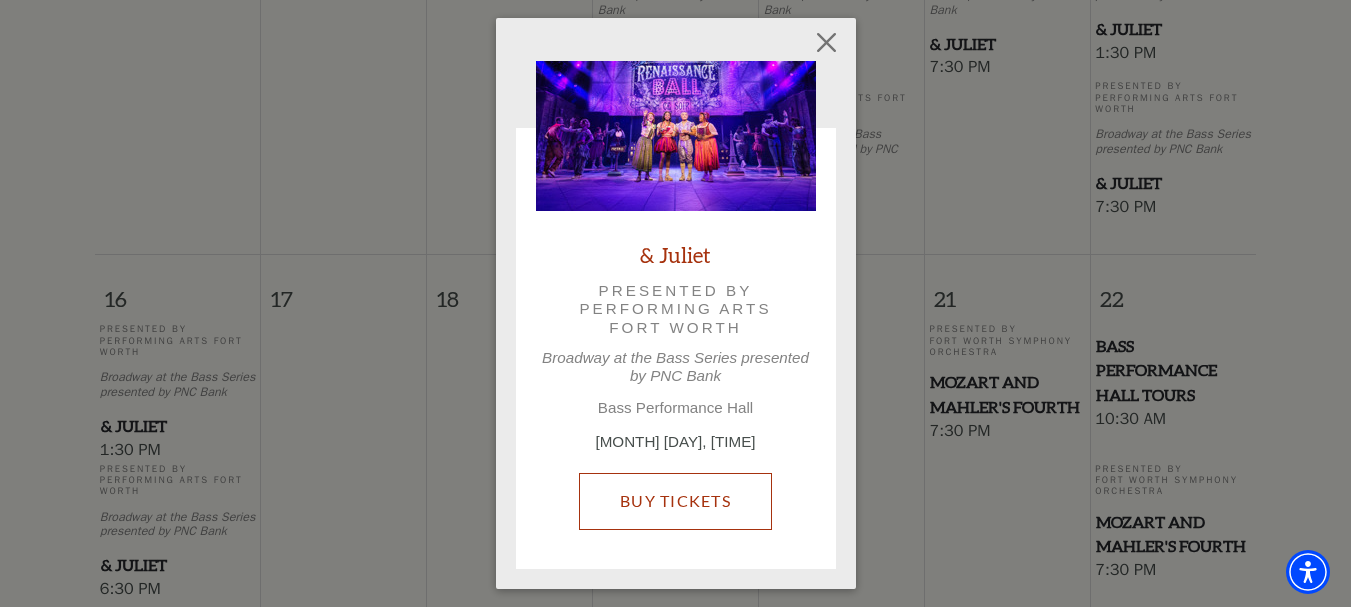 click on "Buy Tickets" at bounding box center (675, 501) 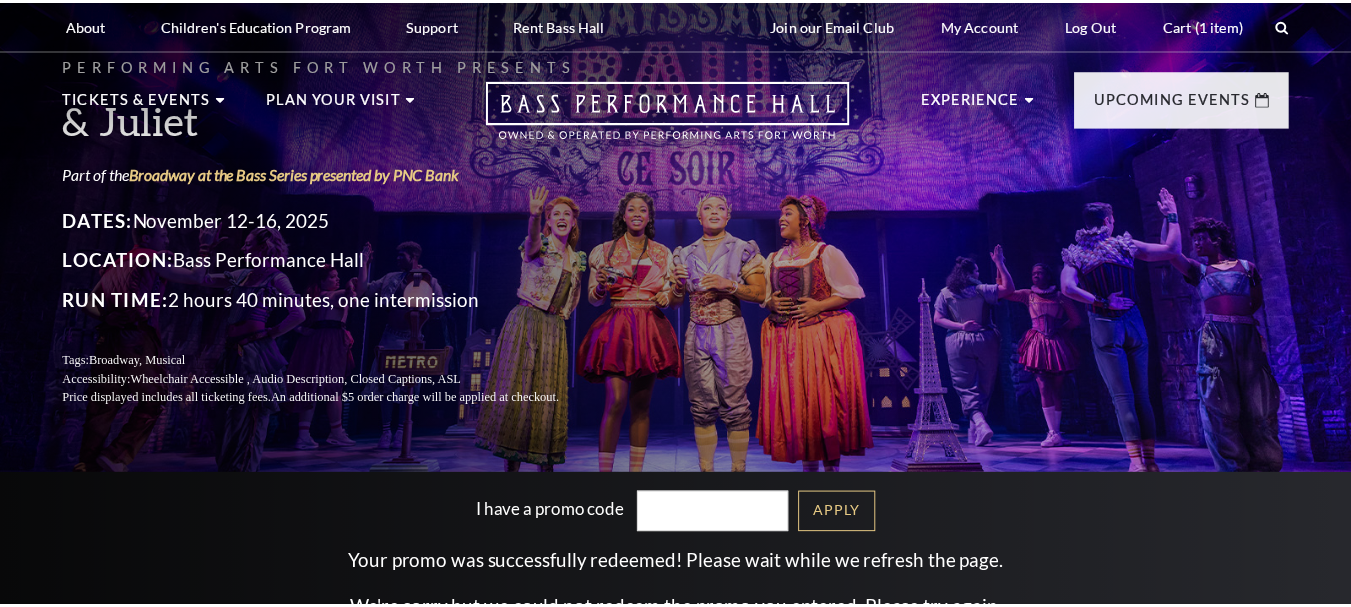 scroll, scrollTop: 0, scrollLeft: 0, axis: both 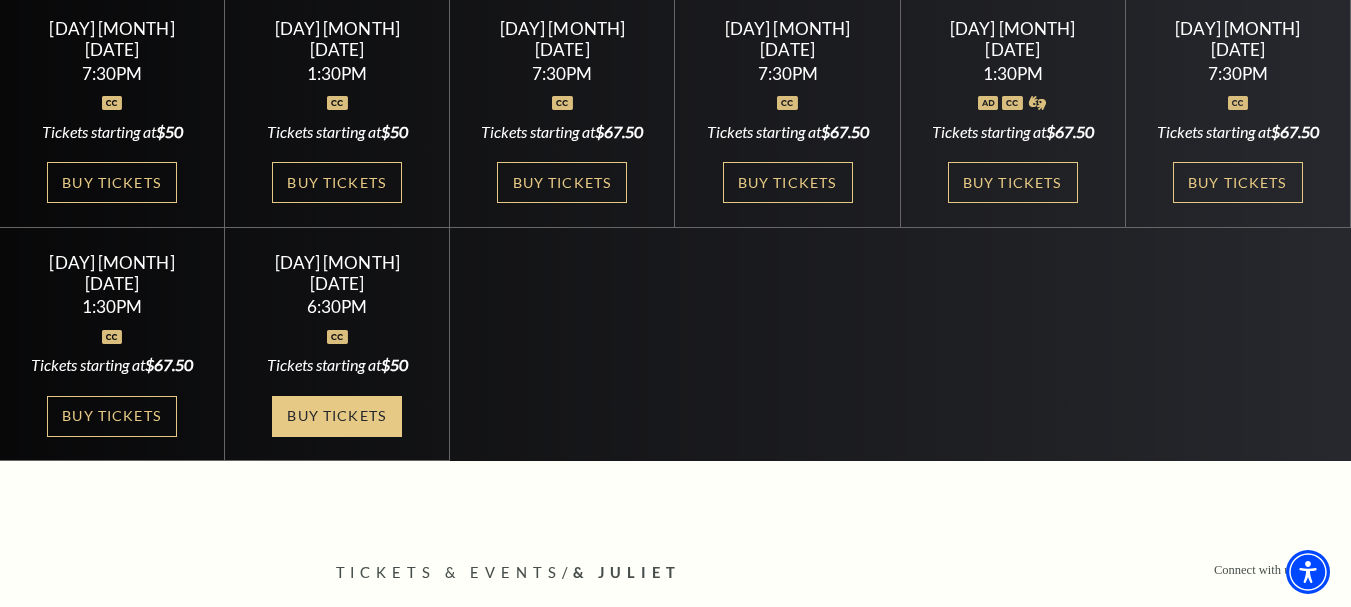 click on "Buy Tickets" at bounding box center [337, 416] 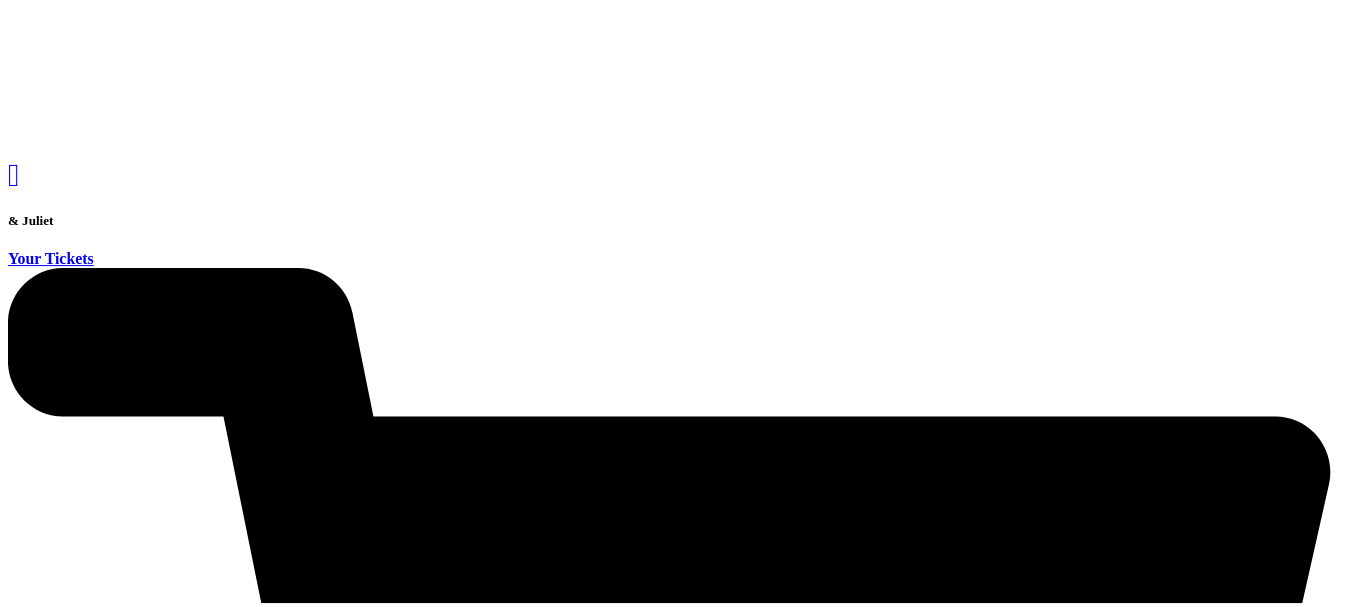 scroll, scrollTop: 0, scrollLeft: 0, axis: both 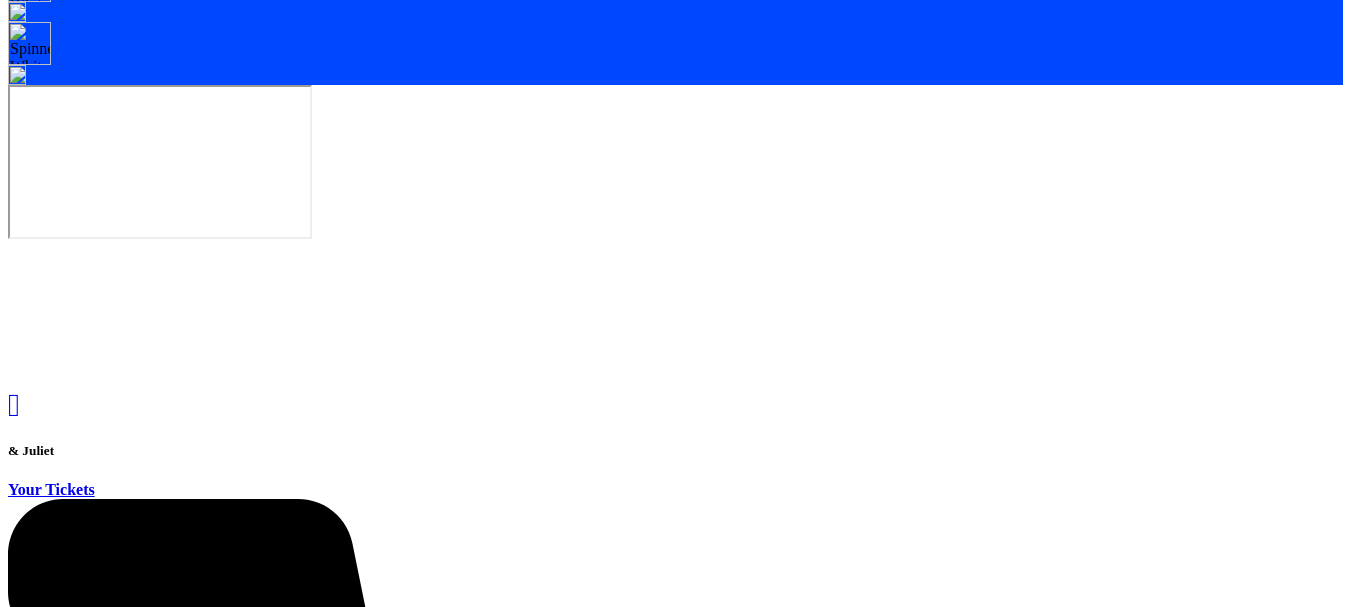 click at bounding box center [19, 5148] 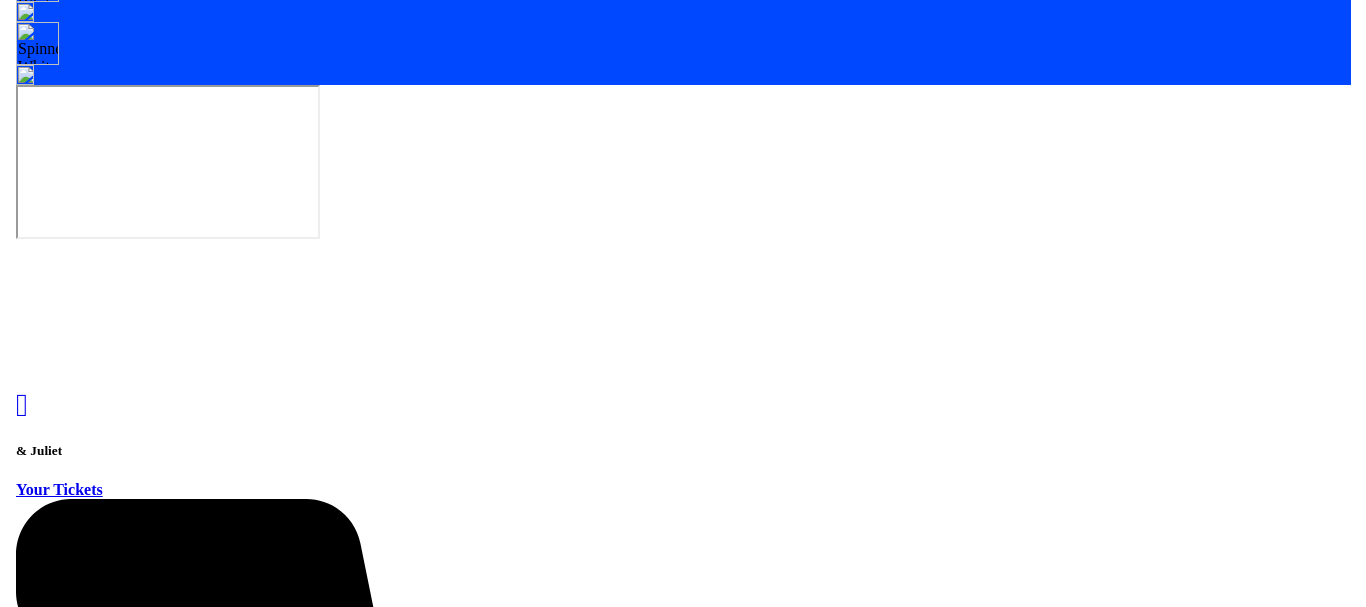 scroll, scrollTop: 0, scrollLeft: 0, axis: both 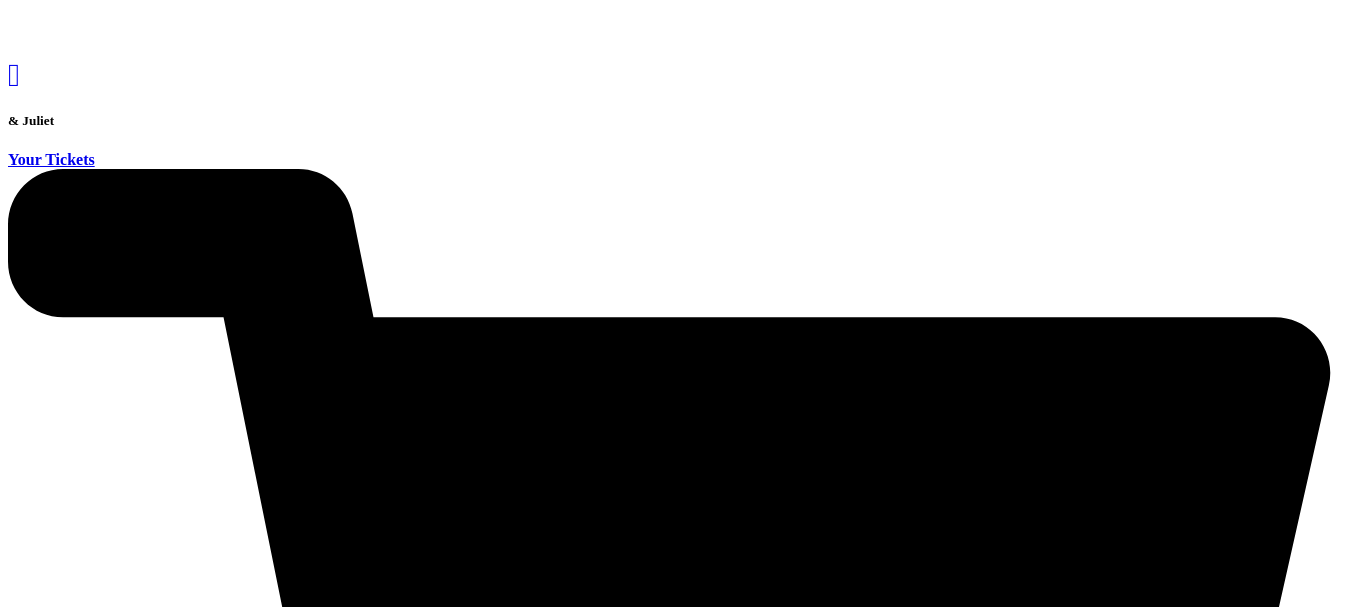 click on "Left   (ORPITL)   Right   (ORPITR)   Center   (ORPITC)   ZZ   AA   YY   BB   ZA   ZA   (ORCL)   (ORCR)   (ORCC)   (ORBOXL)   (ORBOXR)   (PARL)   (PAPR)   (PARC)   Z   Y   X   W   Z   Y   X   W   V   U   T   S   R   Q   P   O   N   M   L   K   J   I   H   G   F   E   D   C   B   A   CCC   BBB   AAA   V   U   T   S   R   Q   P   O   N   M   L   K   J   I   H   G   F   E   D   C   B   A   CCC   BBB   AAA" 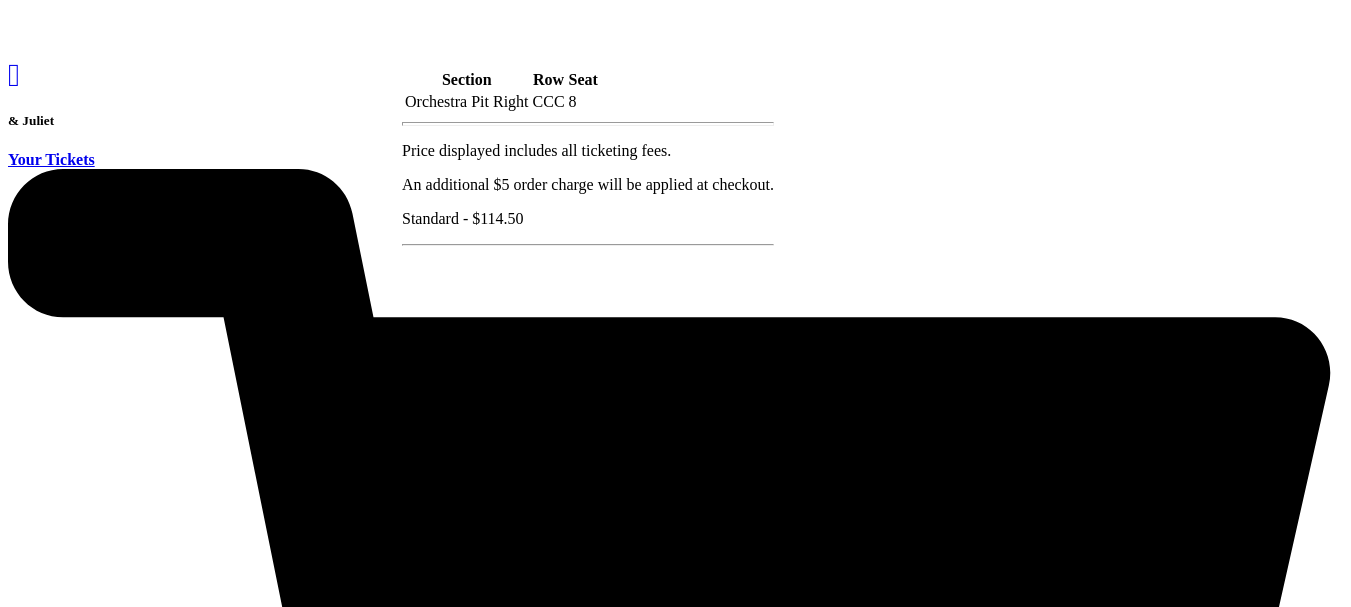 click 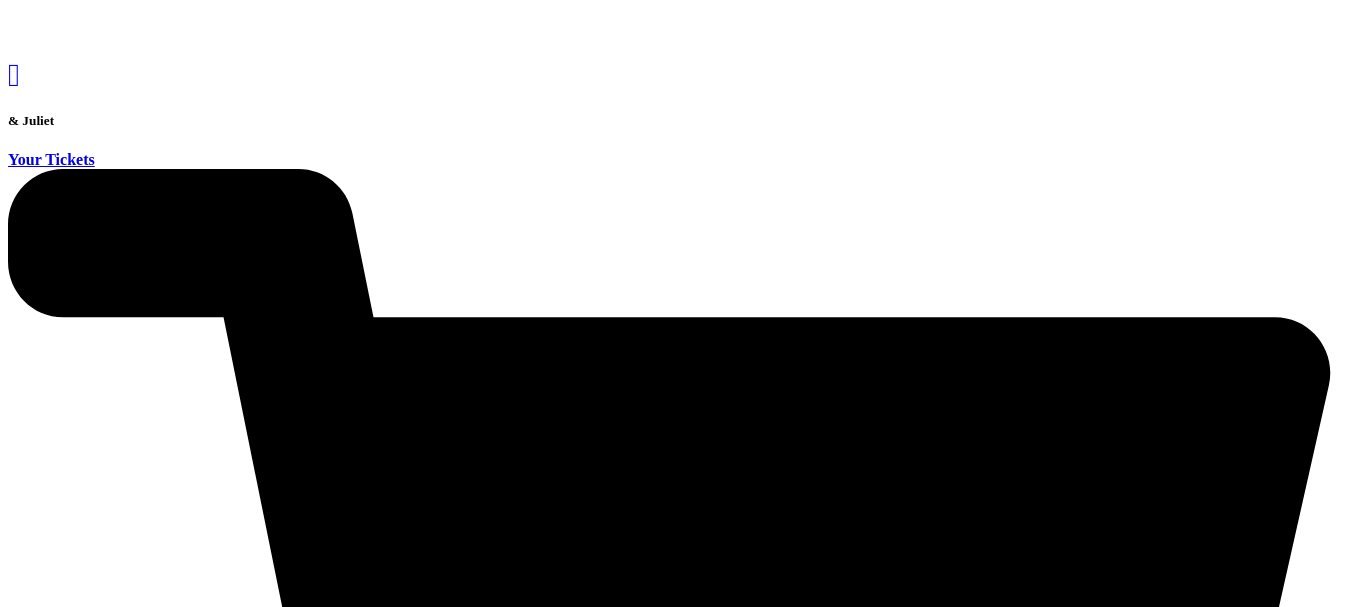 drag, startPoint x: 399, startPoint y: 182, endPoint x: 686, endPoint y: 427, distance: 377.3513 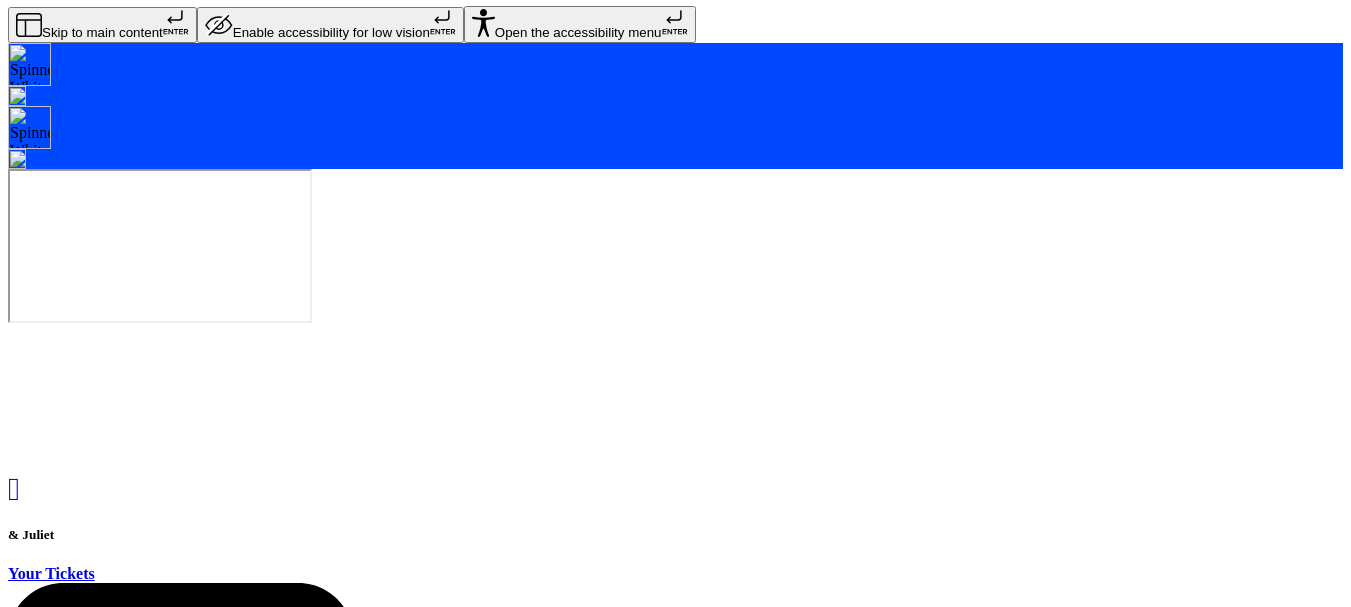 scroll, scrollTop: 0, scrollLeft: 0, axis: both 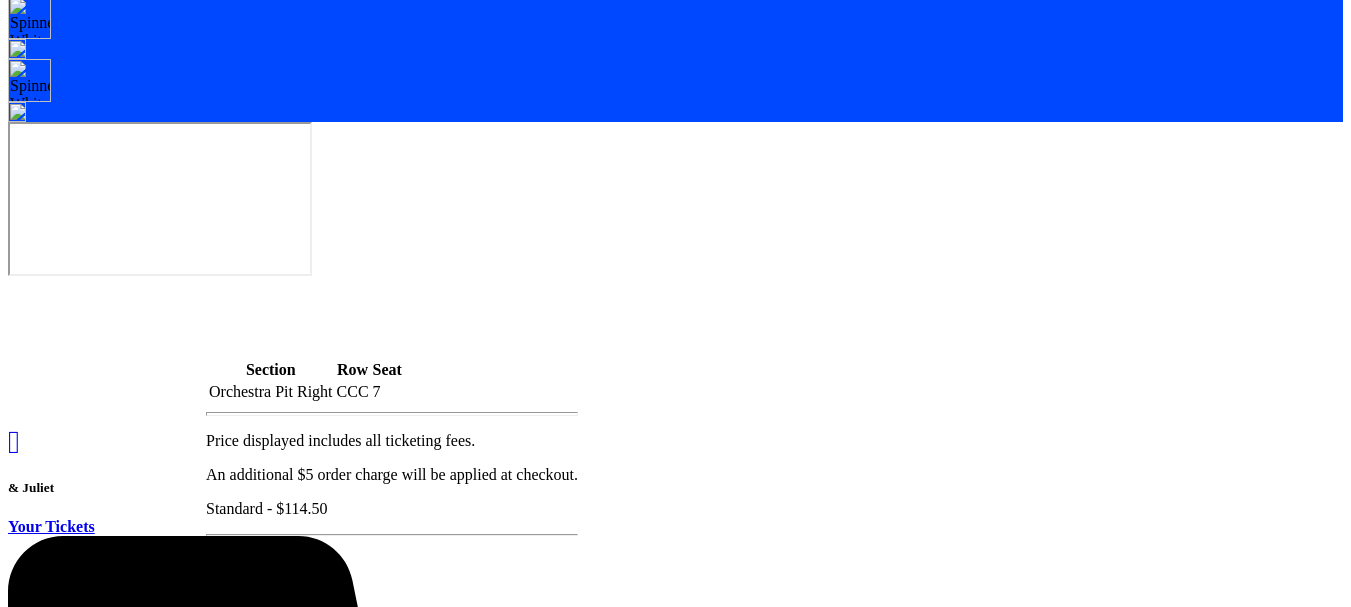 click 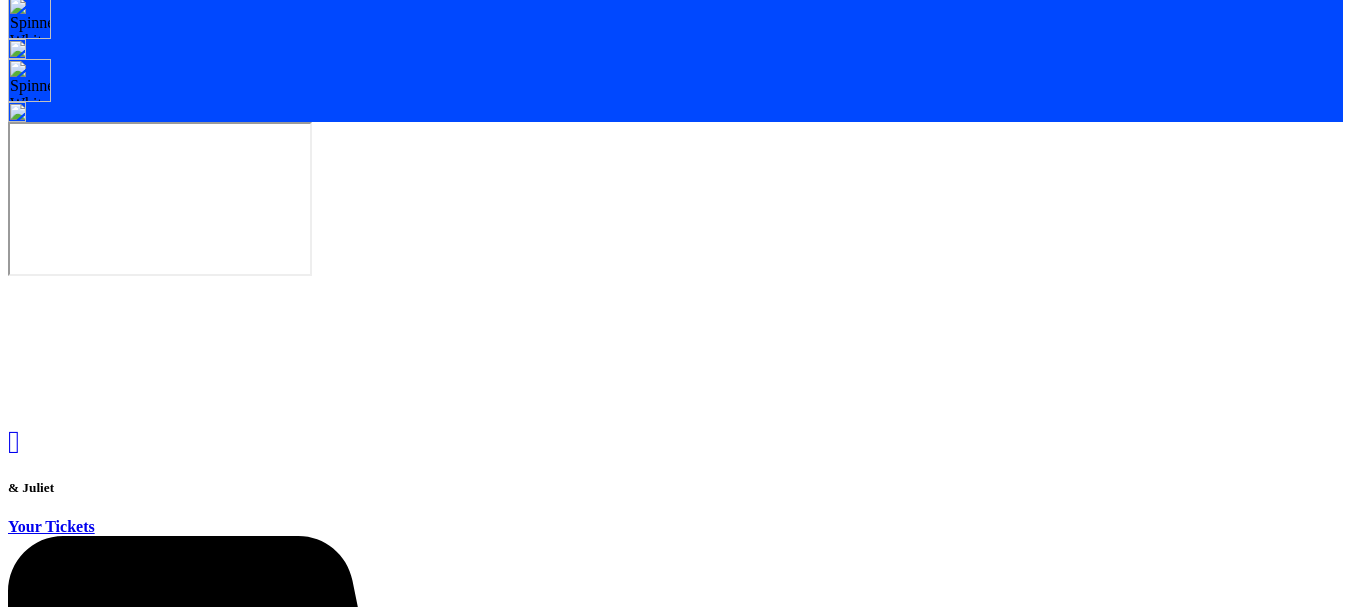 click on "Add Seat" at bounding box center [43, 3259] 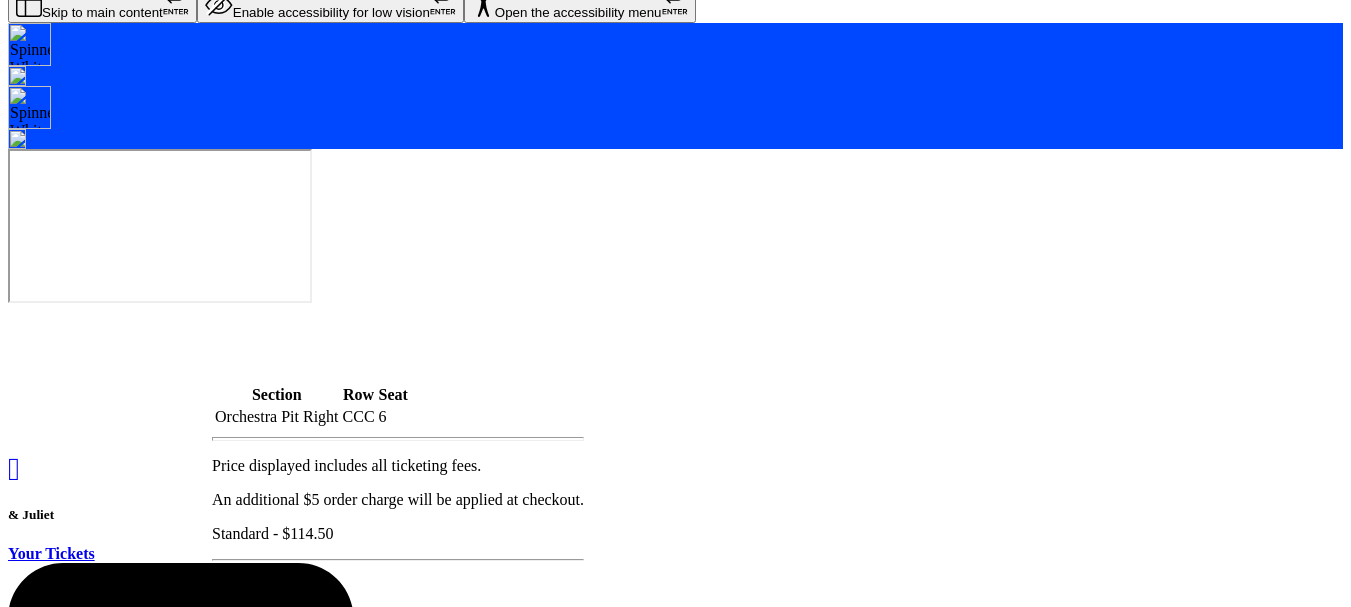 click 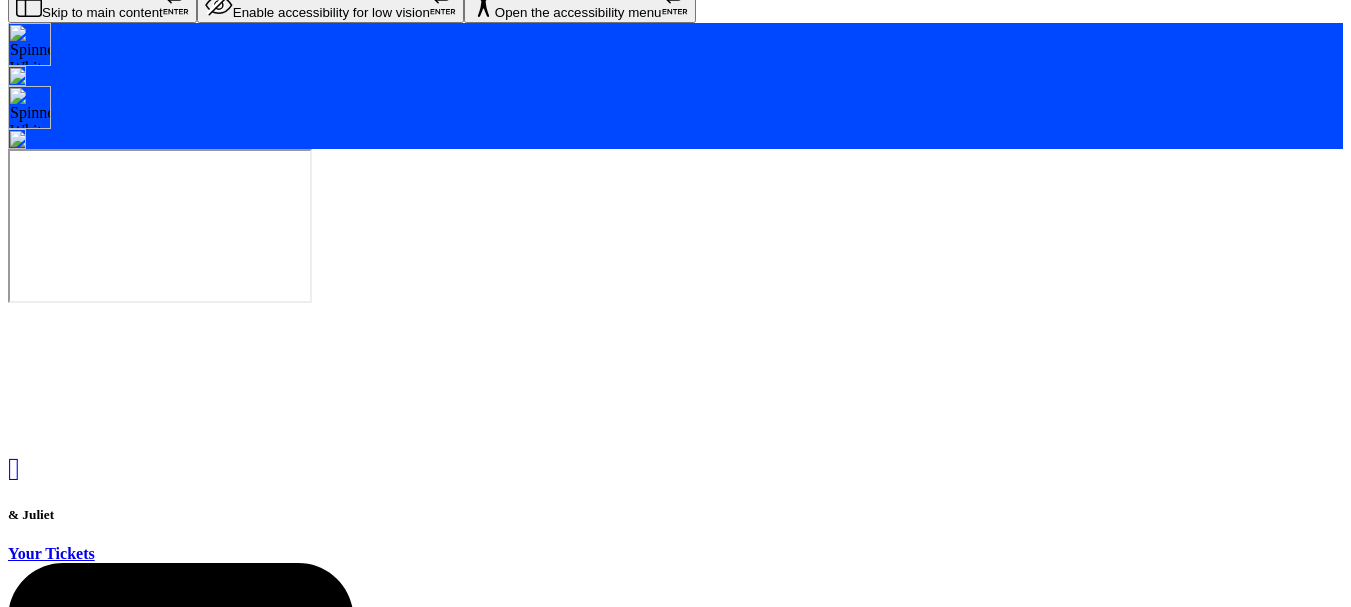 click on "Add Seat" at bounding box center [43, 3286] 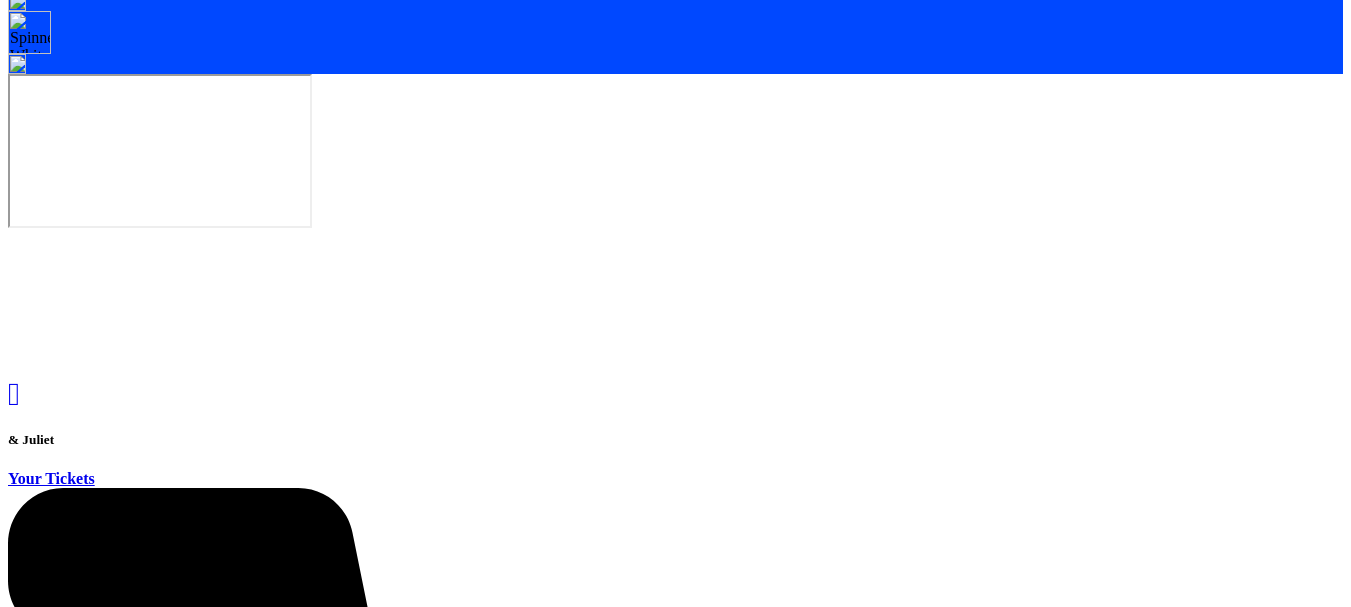 scroll, scrollTop: 108, scrollLeft: 0, axis: vertical 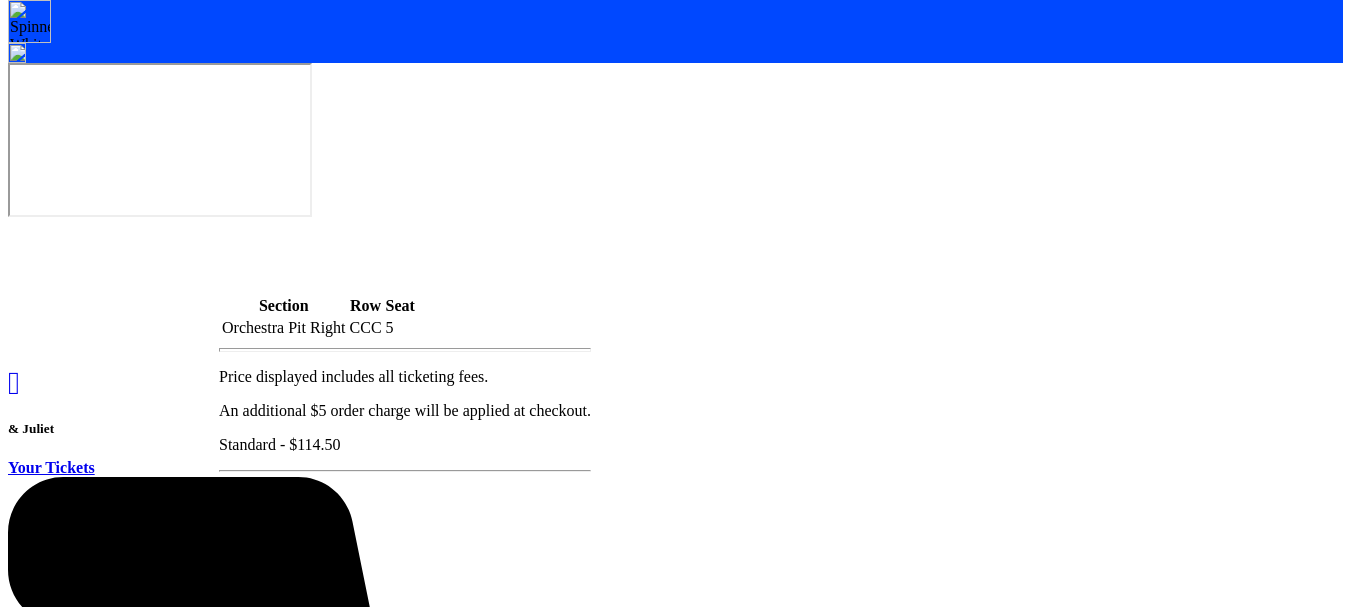 click 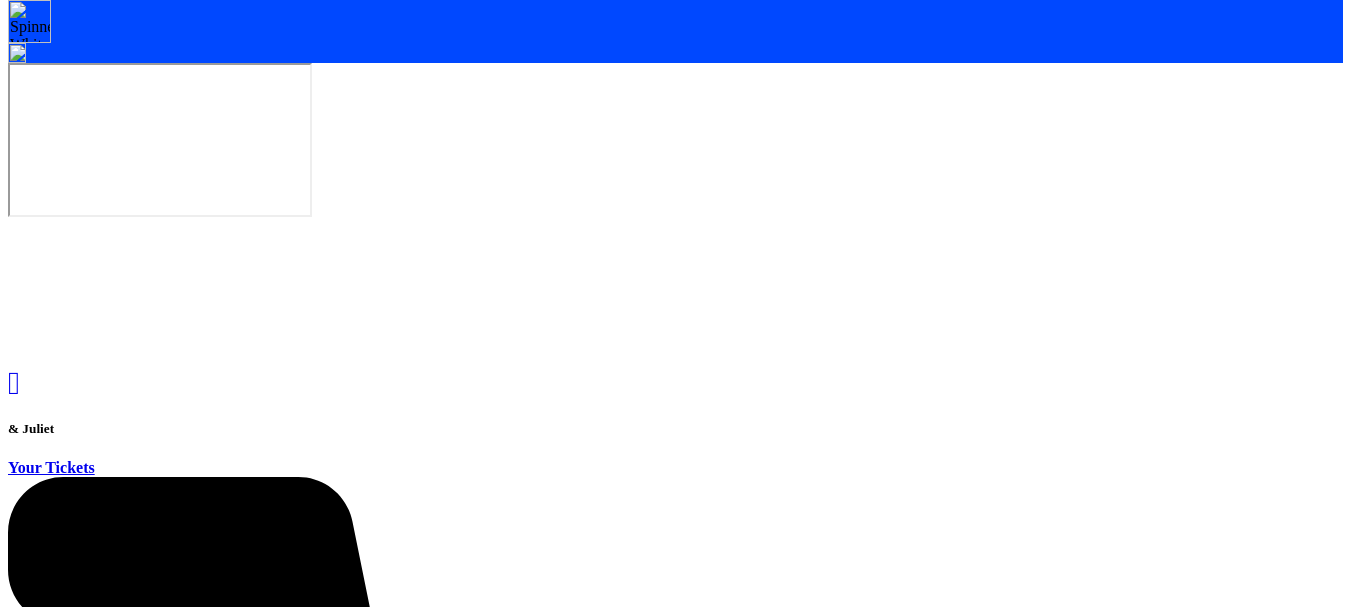 click on "Add Seat" at bounding box center (43, 3200) 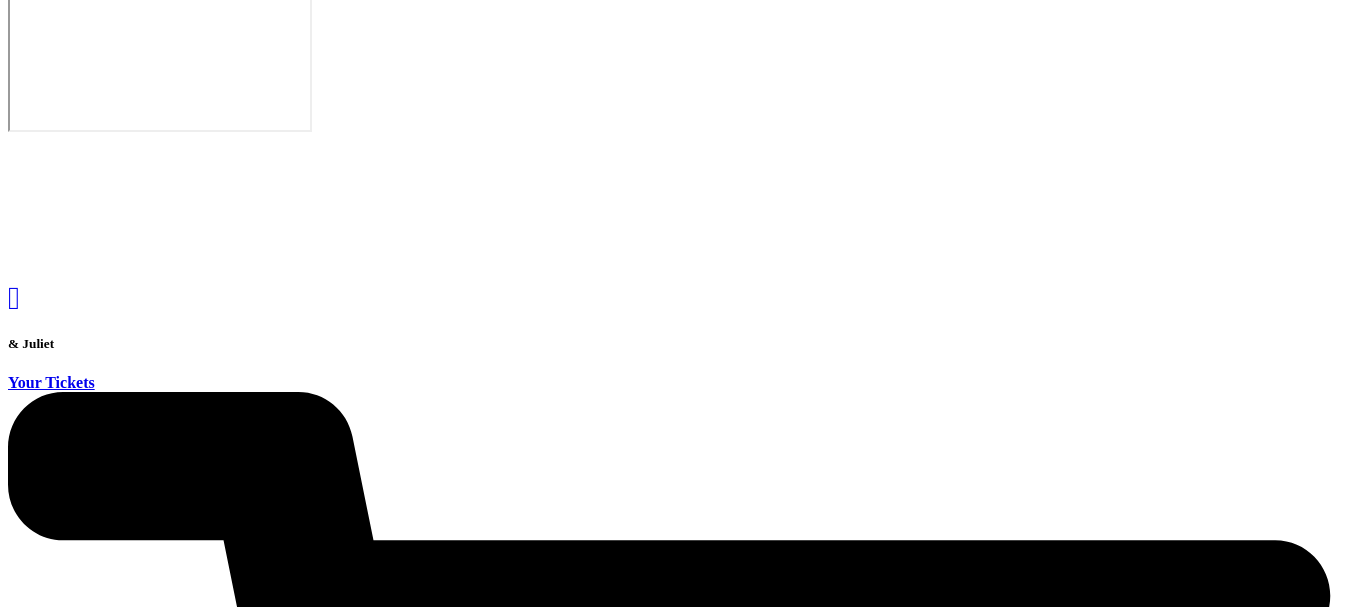 scroll, scrollTop: 242, scrollLeft: 0, axis: vertical 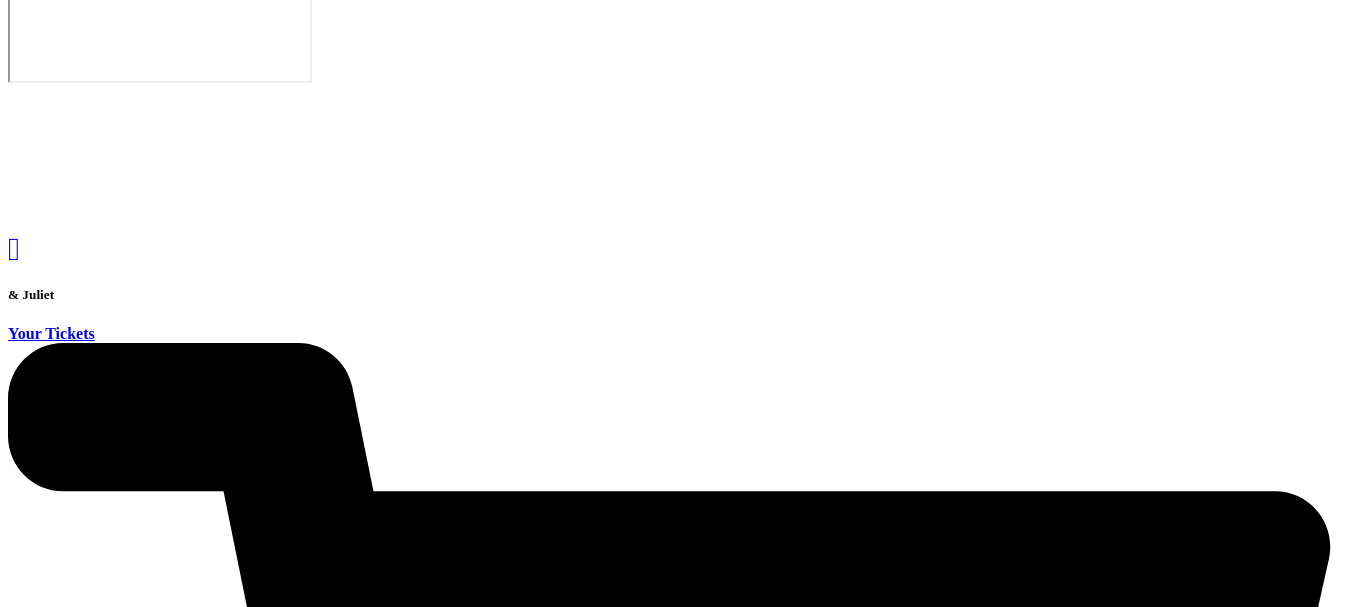 click on "Reserve Tickets" at bounding box center (63, 14977) 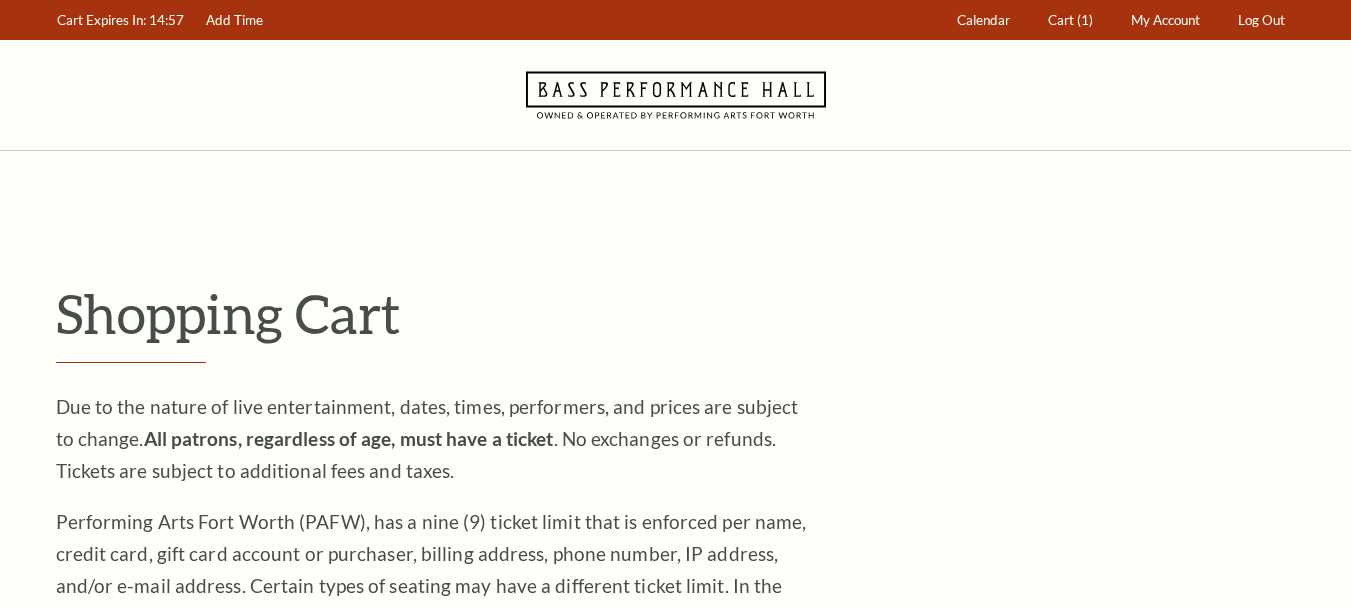 scroll, scrollTop: 0, scrollLeft: 0, axis: both 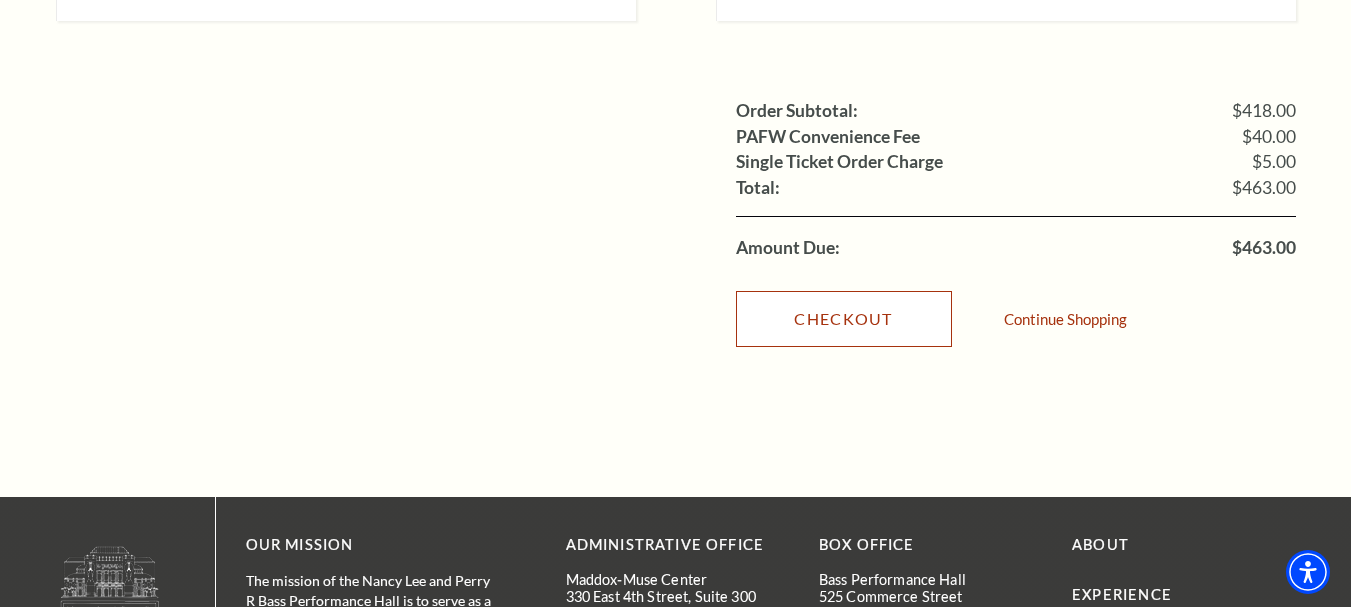 click on "Checkout" at bounding box center (844, 319) 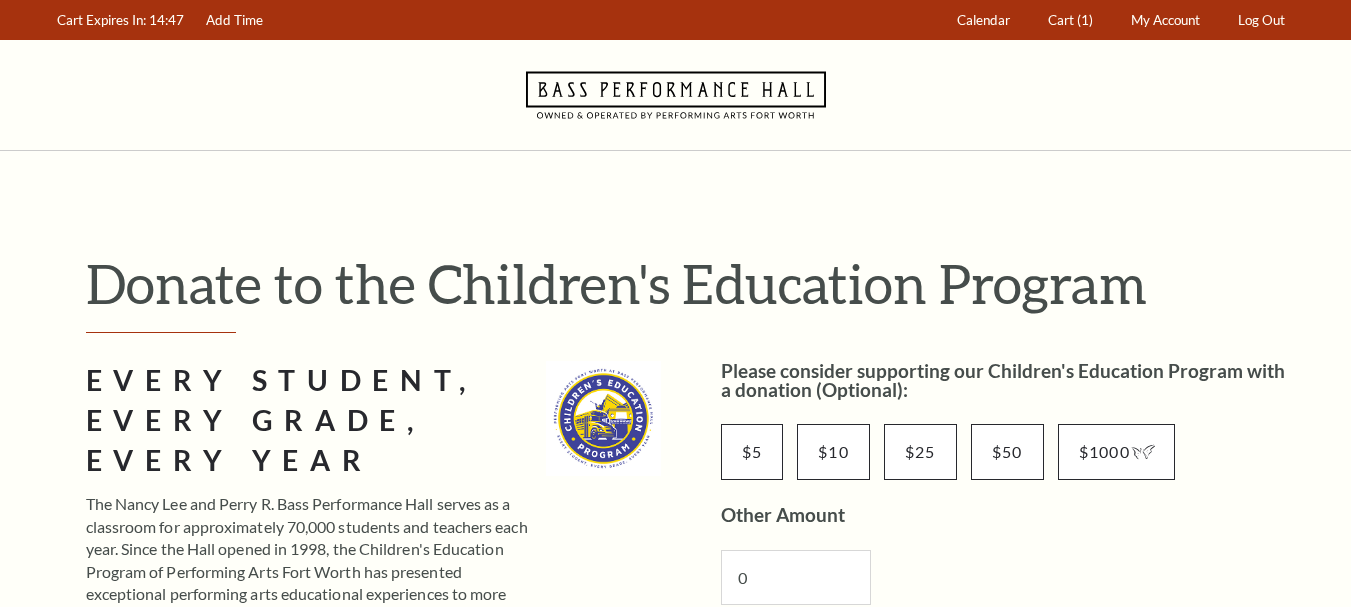 scroll, scrollTop: 0, scrollLeft: 0, axis: both 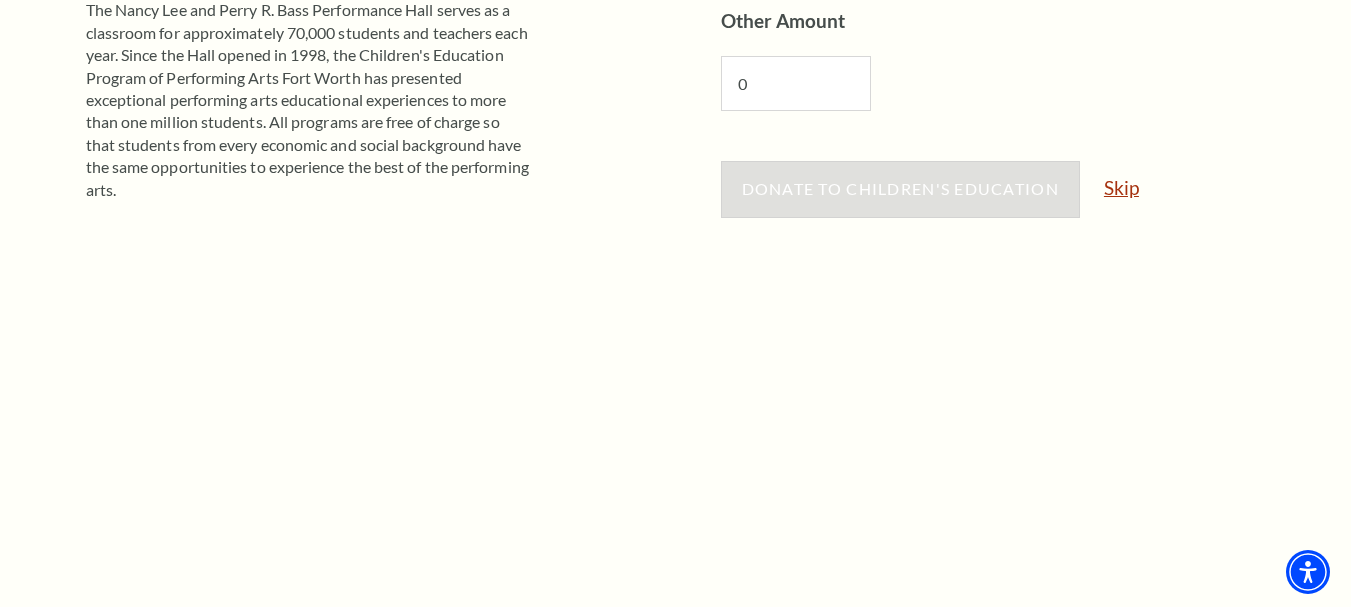 click on "Skip" at bounding box center [1121, 187] 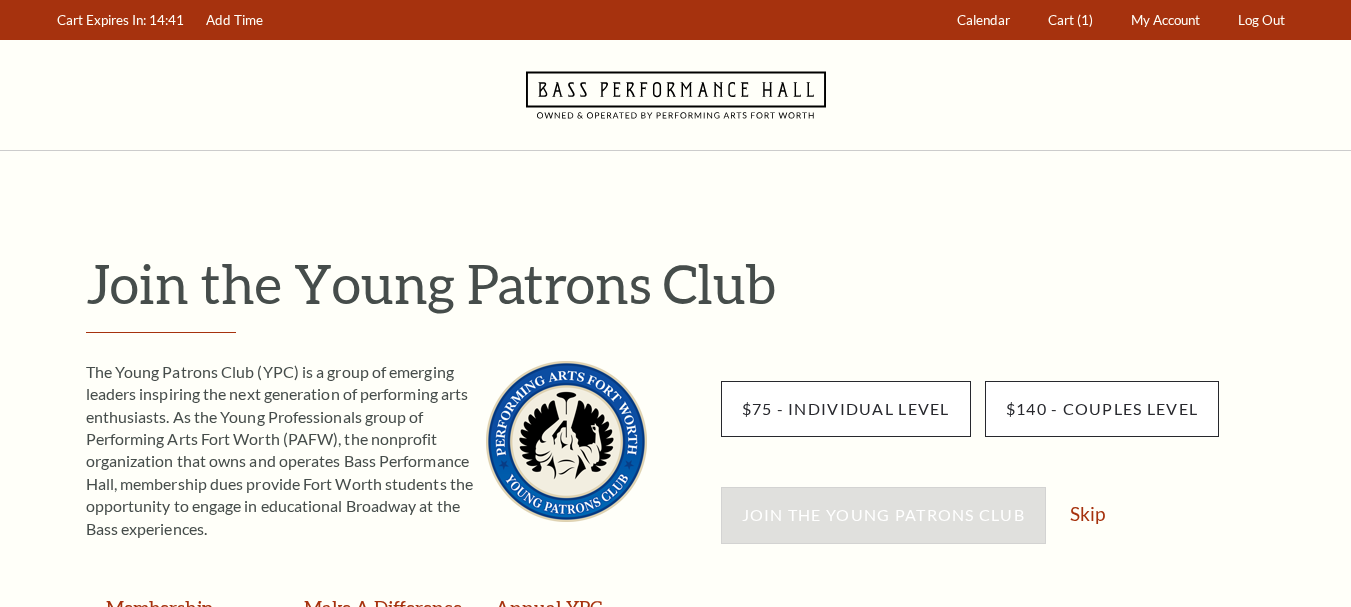 scroll, scrollTop: 0, scrollLeft: 0, axis: both 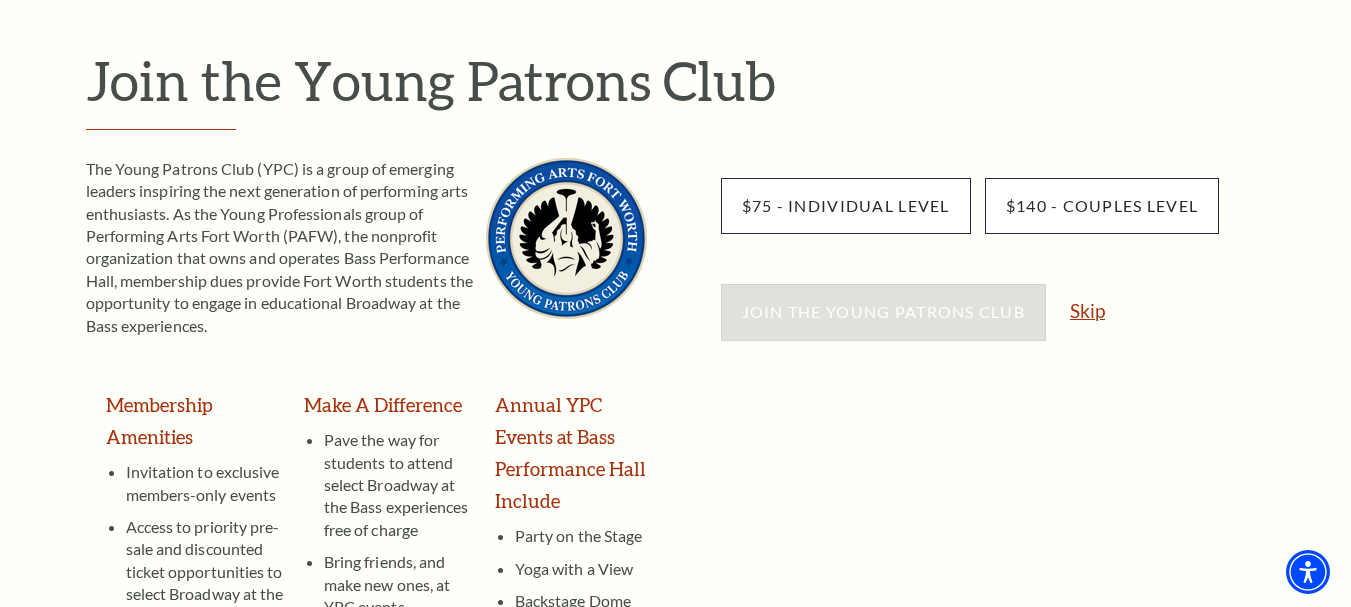 click on "Skip" at bounding box center (1087, 310) 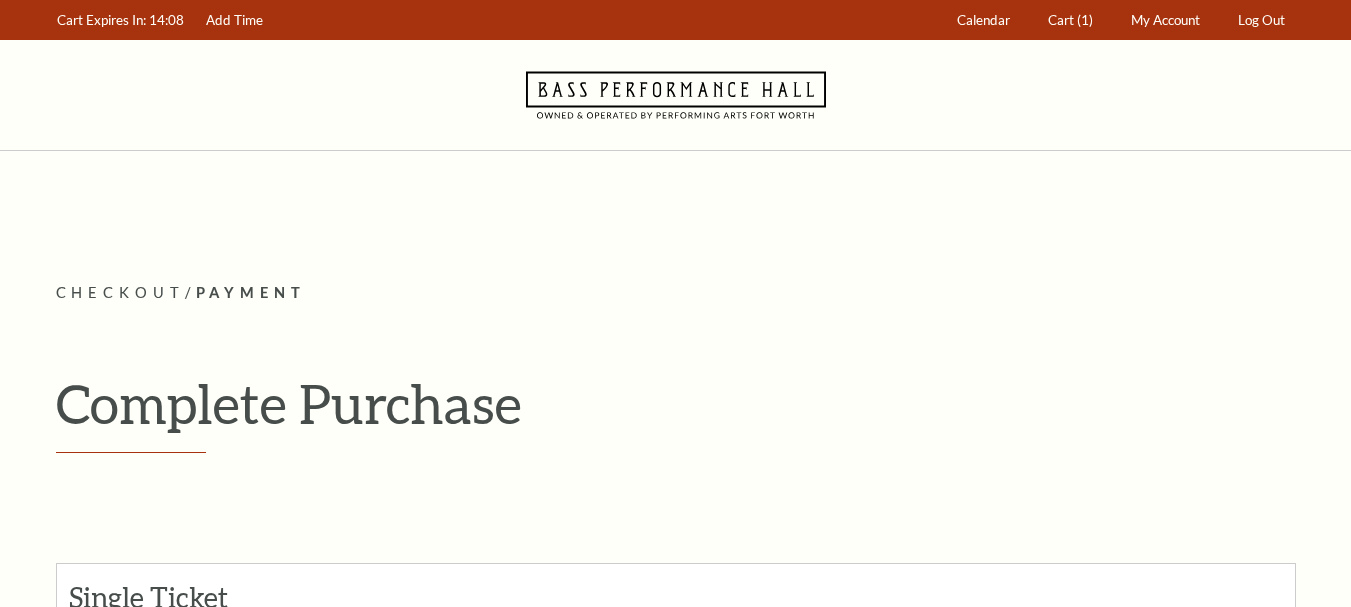 scroll, scrollTop: 0, scrollLeft: 0, axis: both 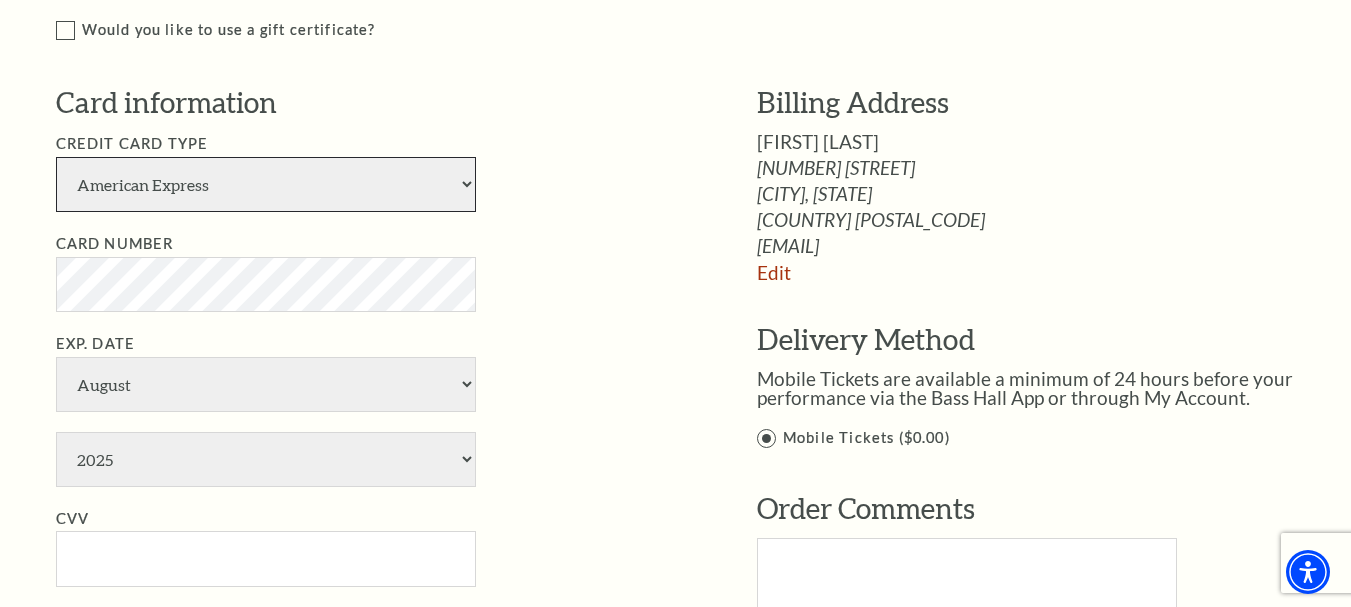 click on "American Express
Visa
Master Card
Discover" at bounding box center [266, 184] 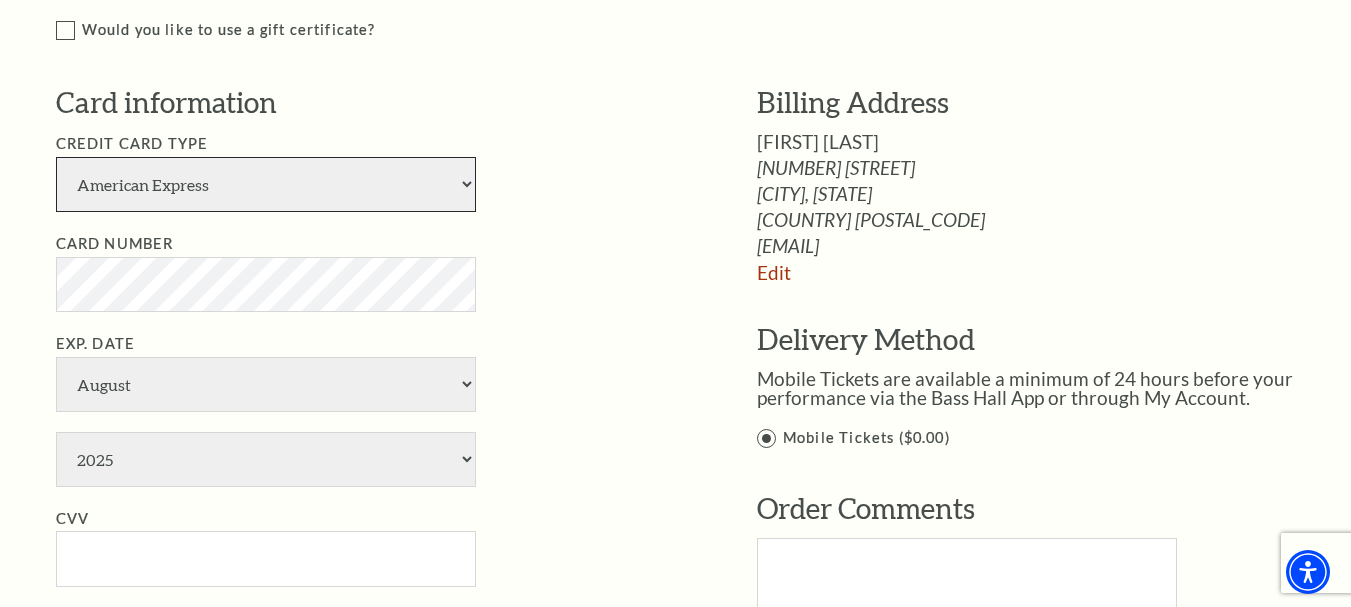 select on "25" 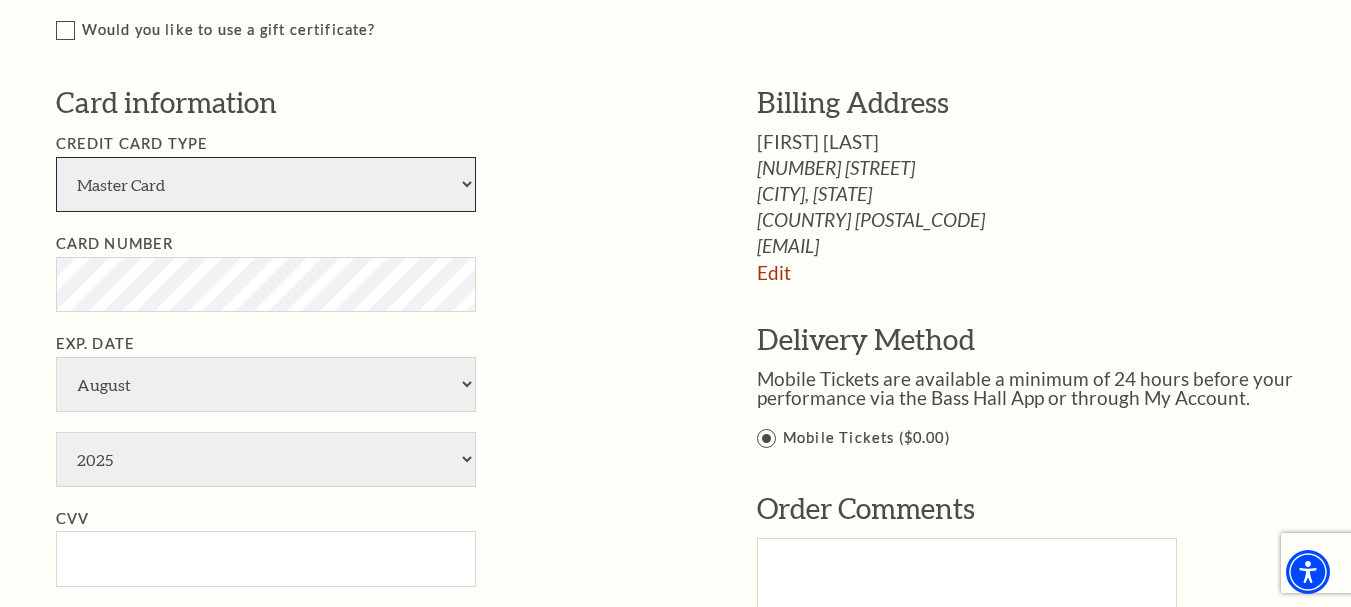 click on "American Express
Visa
Master Card
Discover" at bounding box center [266, 184] 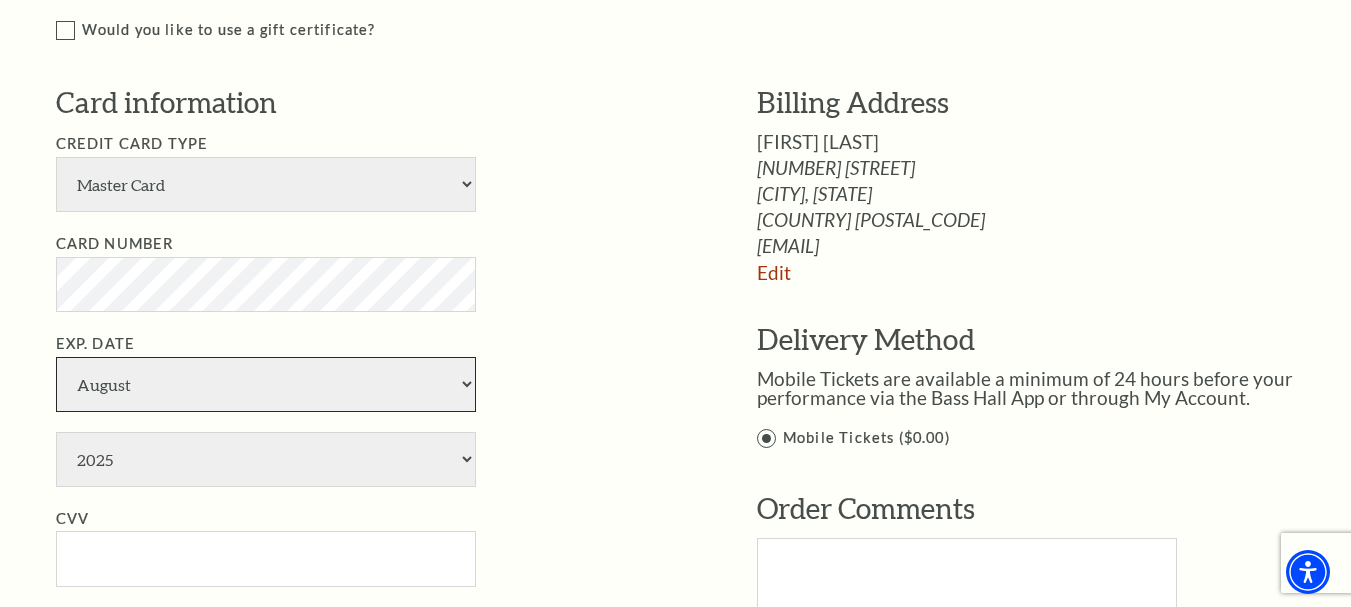 click on "January
February
March
April
May
June
July
August
September
October
November
December" at bounding box center (266, 384) 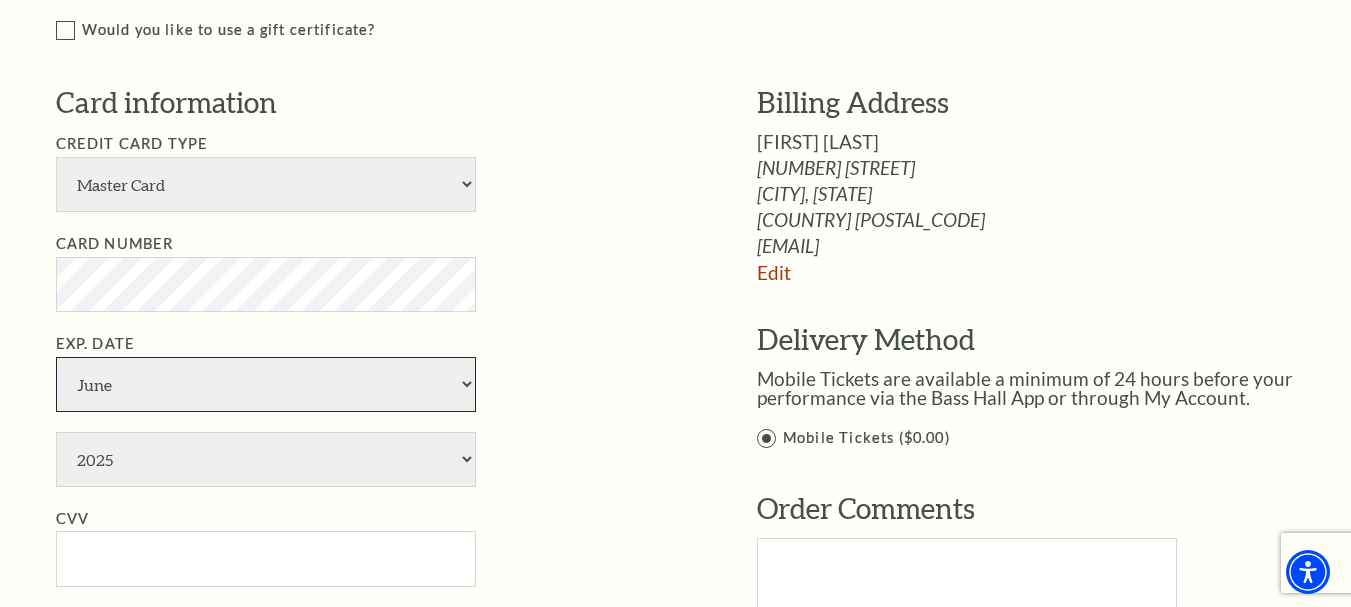 click on "January
February
March
April
May
June
July
August
September
October
November
December" at bounding box center [266, 384] 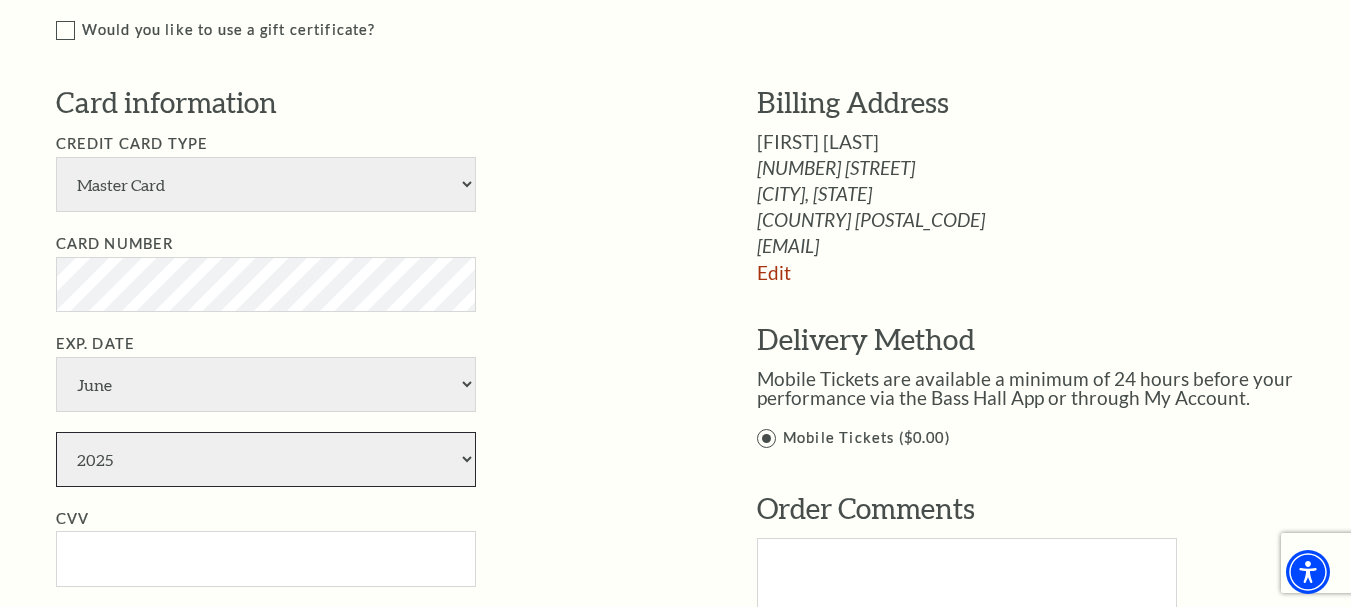 click on "2025
2026
2027
2028
2029
2030
2031
2032
2033
2034" at bounding box center [266, 459] 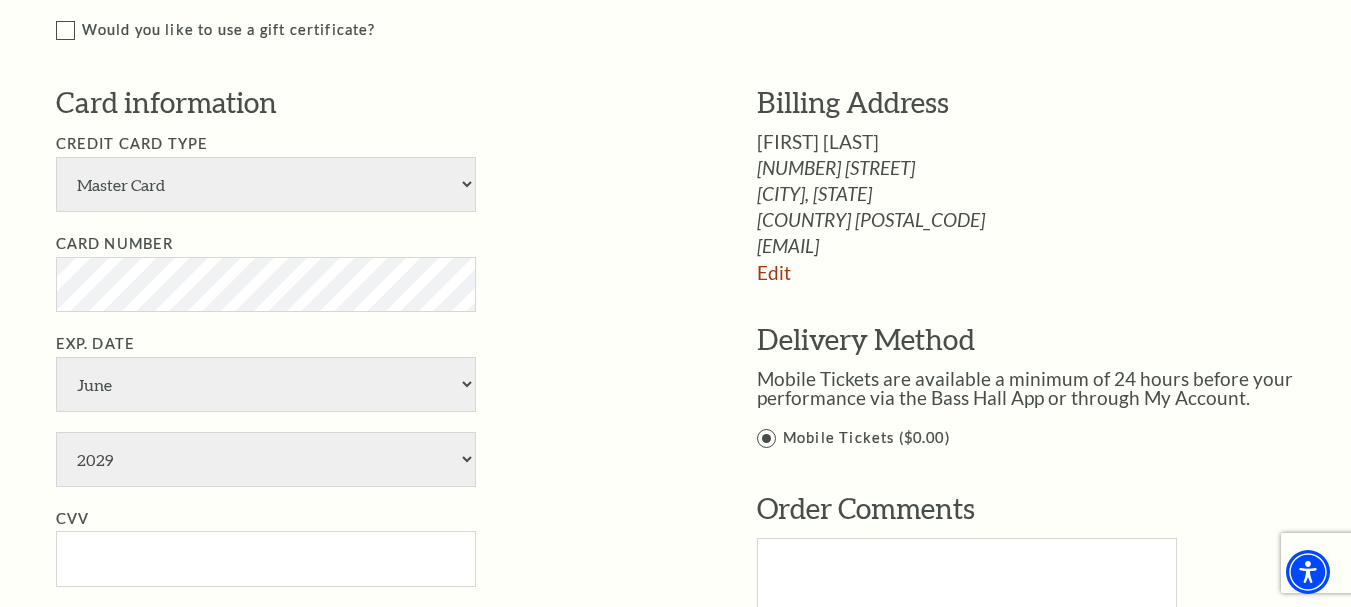 click on "Exp. Date
January
February
March
April
May
June
July
August
September
October
November
December
2025
2026
2027
2028
2029
2030
2031
2032
2033
2034" at bounding box center (376, 409) 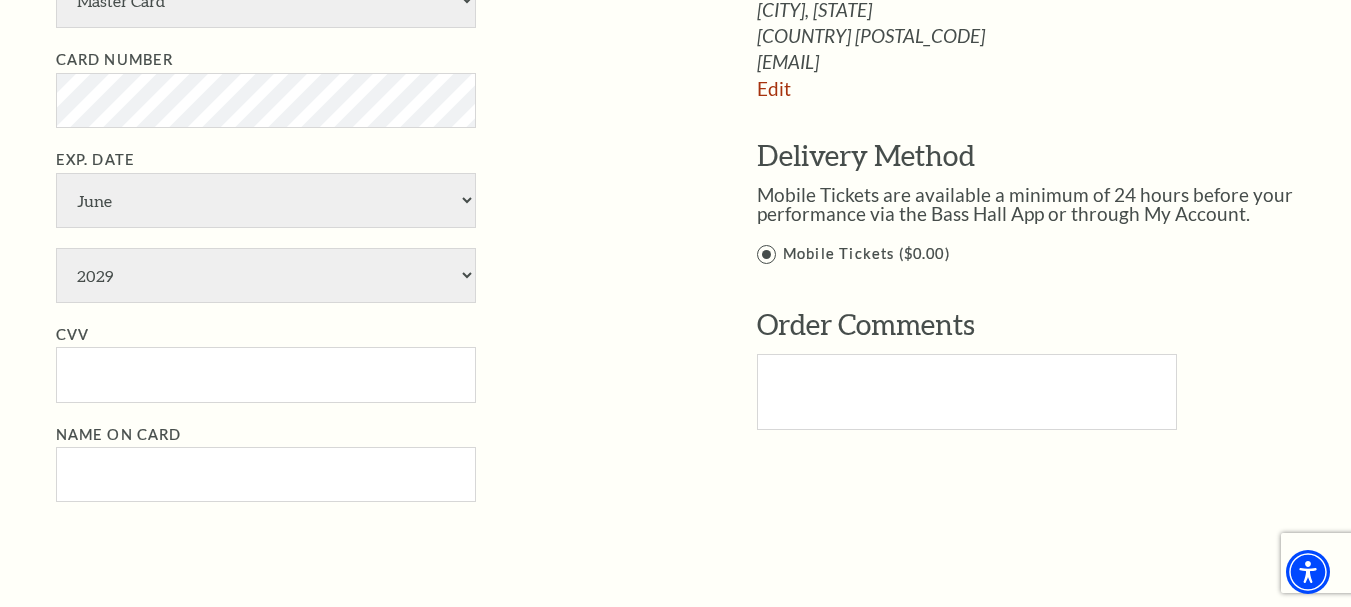 scroll, scrollTop: 1426, scrollLeft: 0, axis: vertical 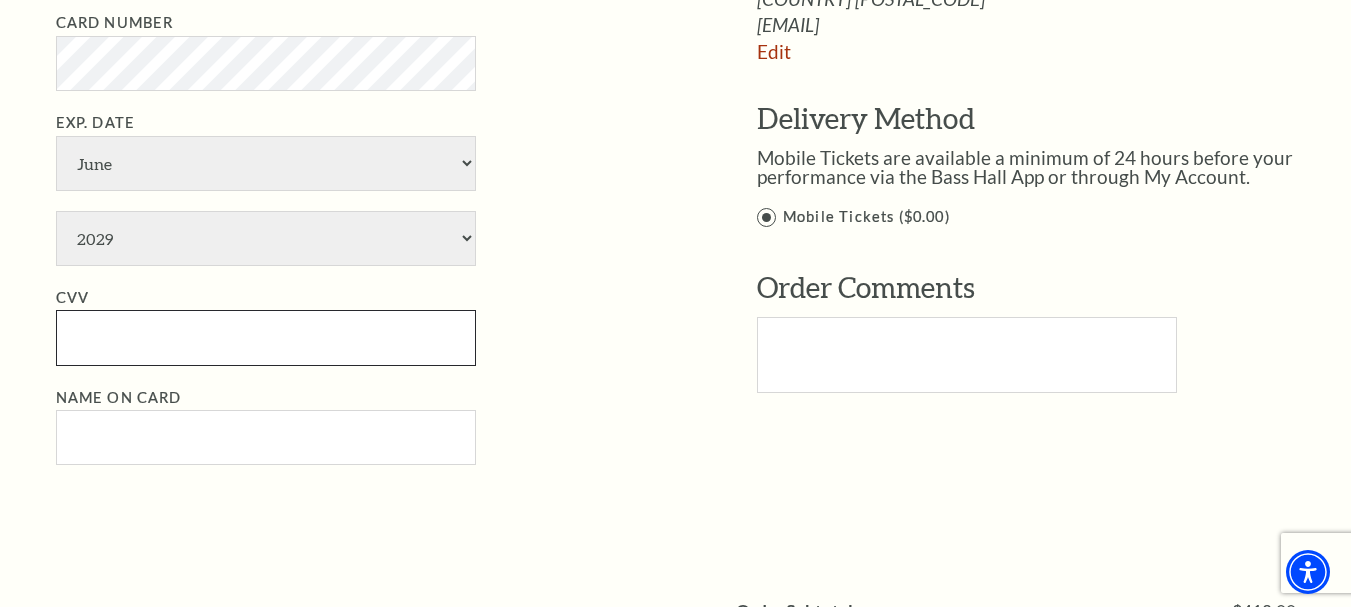 click on "CVV" at bounding box center [266, 337] 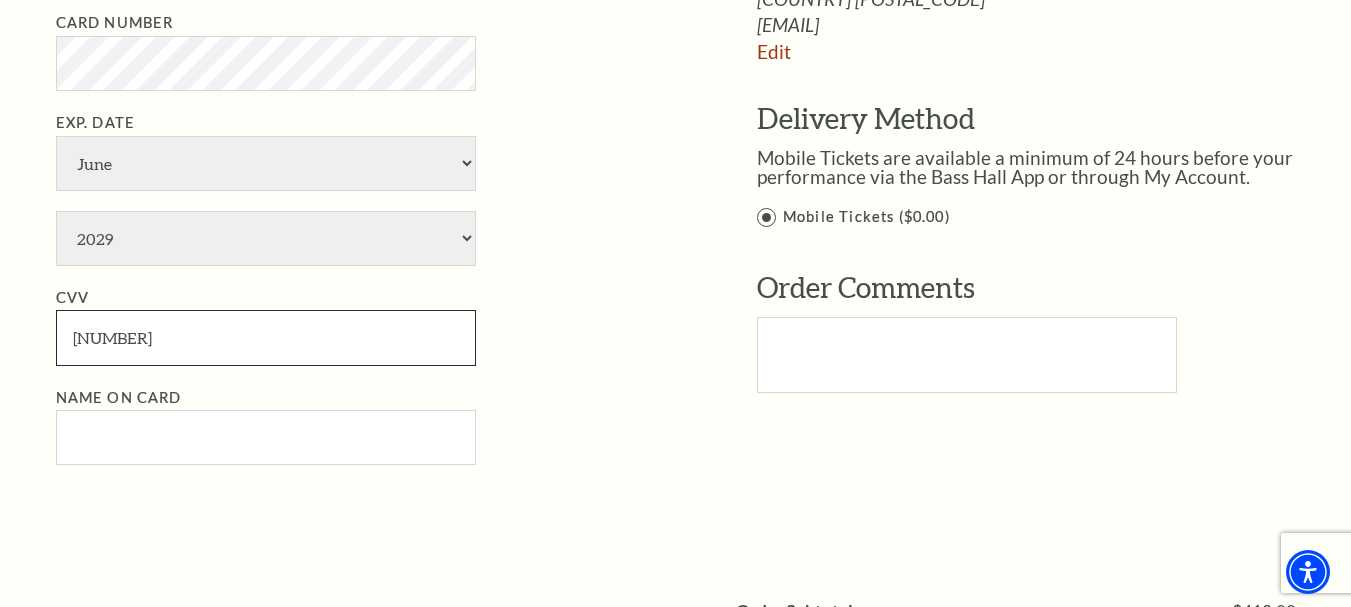 type on "152" 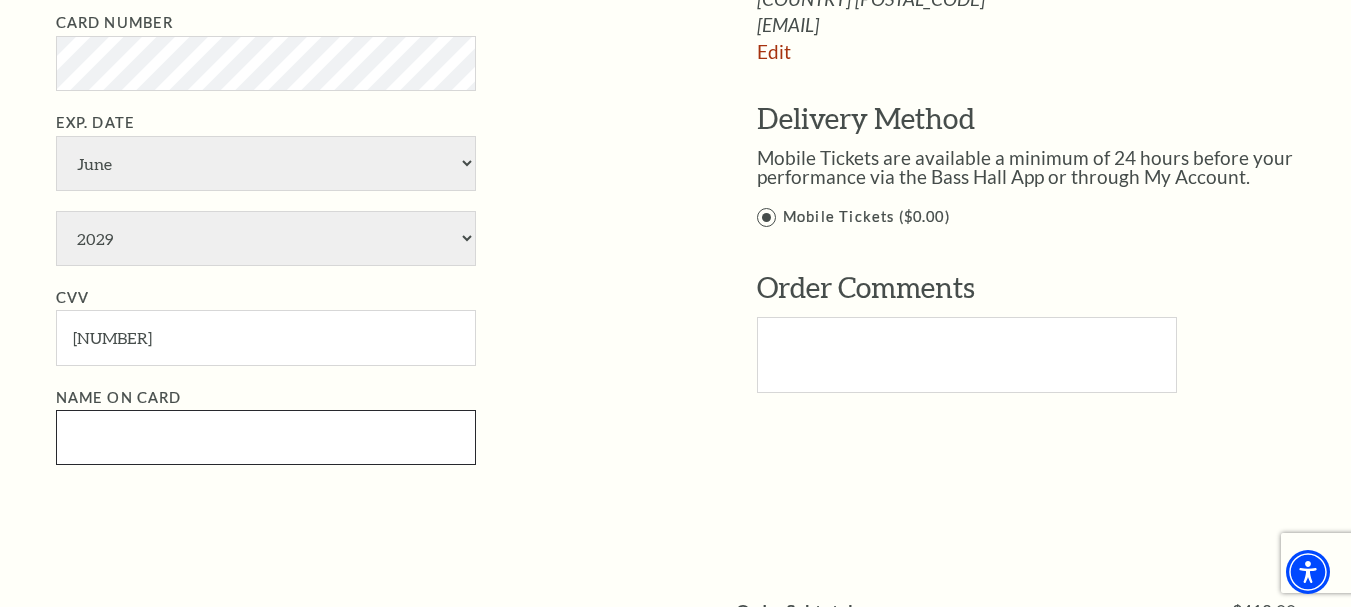 click on "Name on Card" at bounding box center [266, 437] 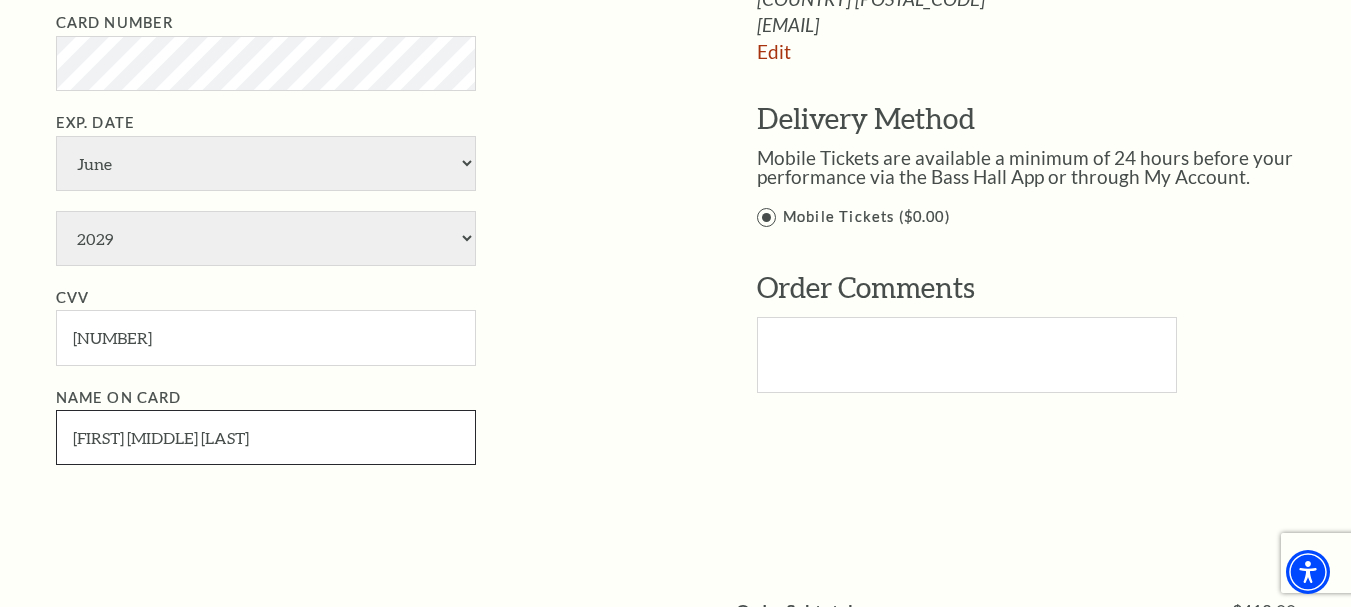 type on "Dylan M Salazar" 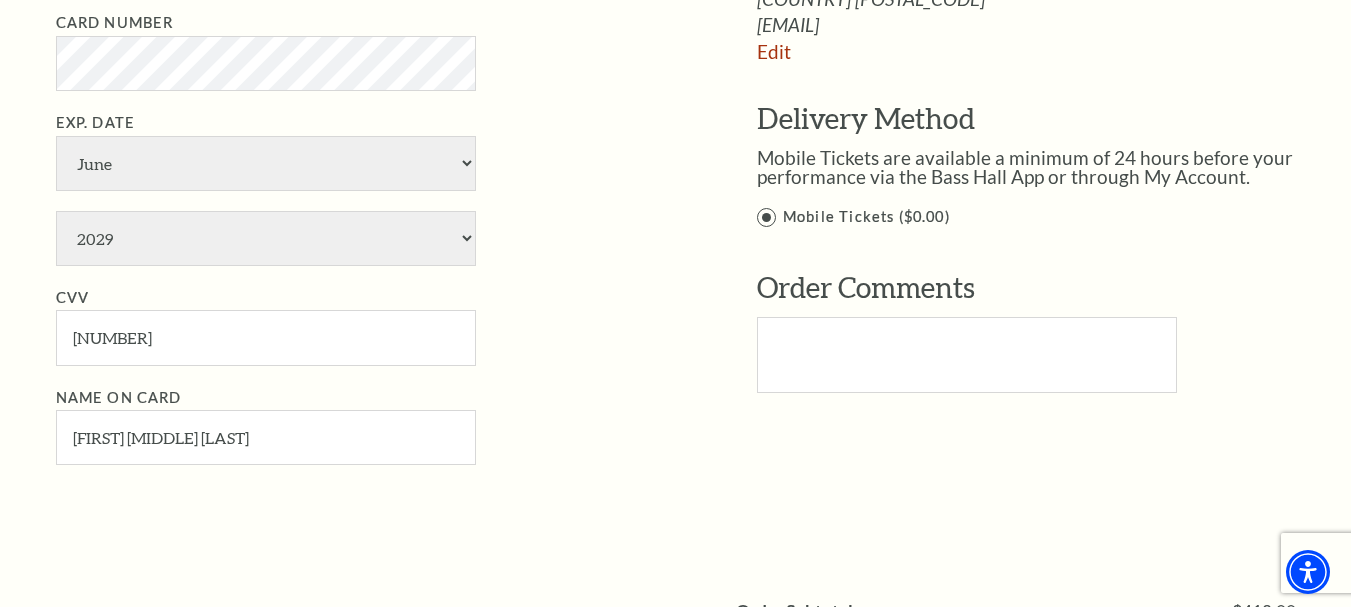 click on "Name on Card
Dylan M Salazar" at bounding box center [376, 426] 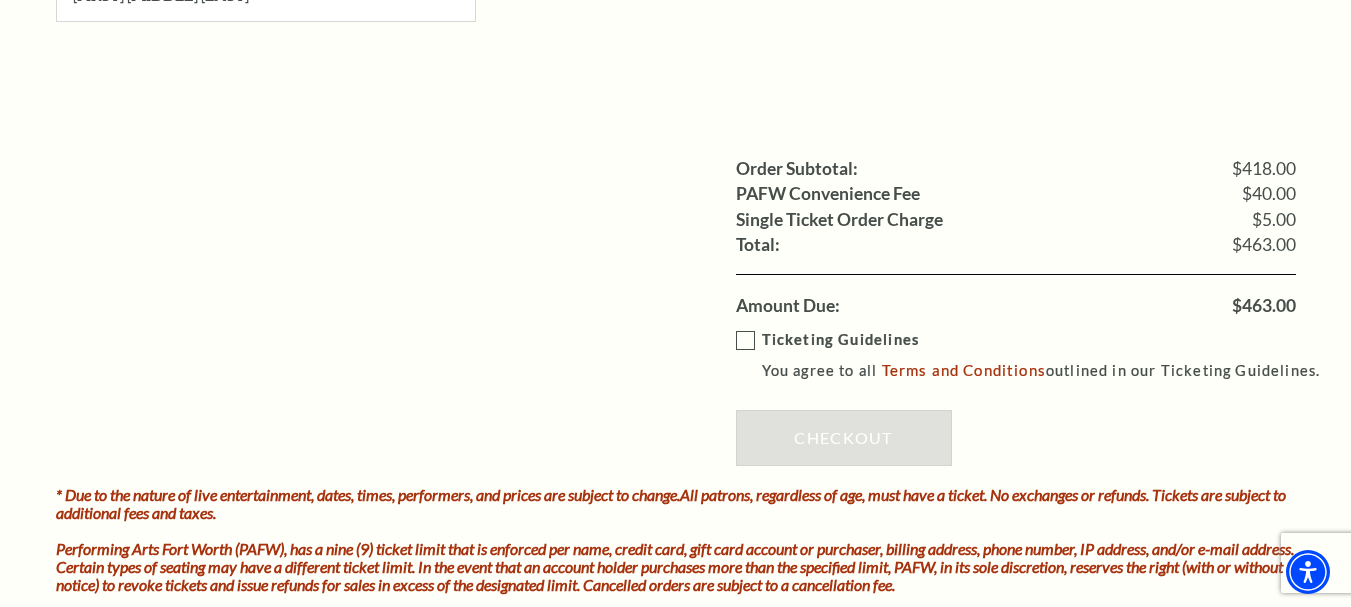 scroll, scrollTop: 1880, scrollLeft: 0, axis: vertical 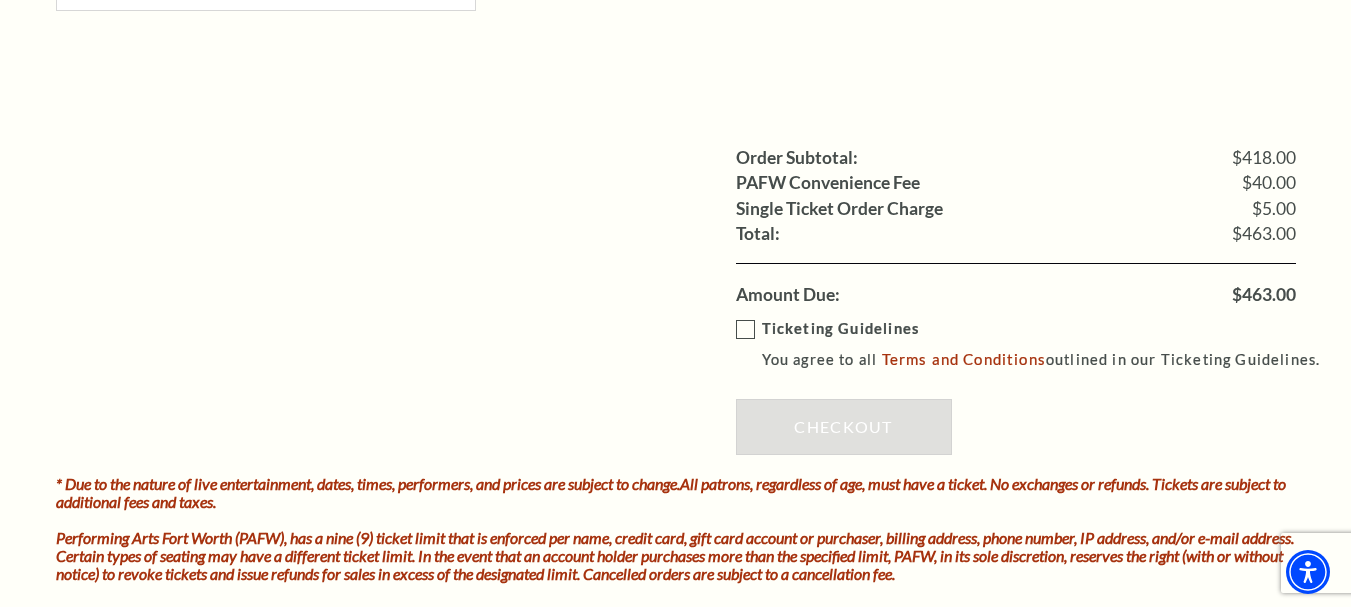 click on "Ticketing Guidelines
You agree to all   Terms and Conditions  outlined in our Ticketing Guidelines." at bounding box center (1037, 344) 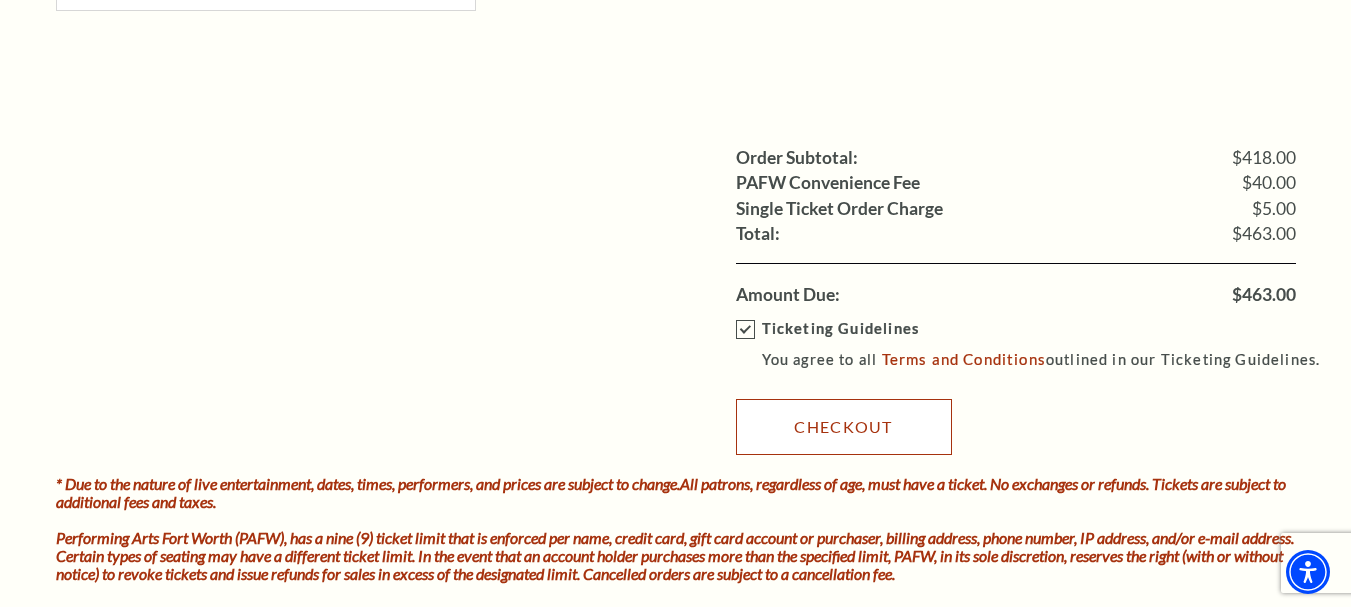 click on "Checkout" at bounding box center (844, 427) 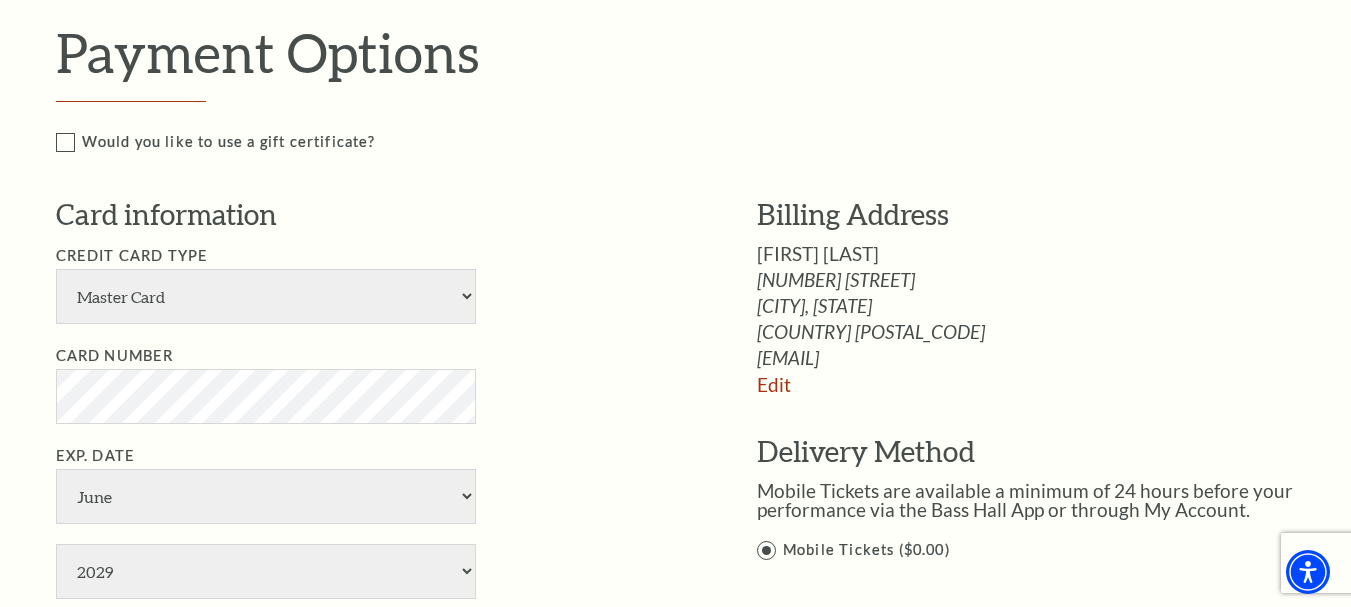 scroll, scrollTop: 1110, scrollLeft: 0, axis: vertical 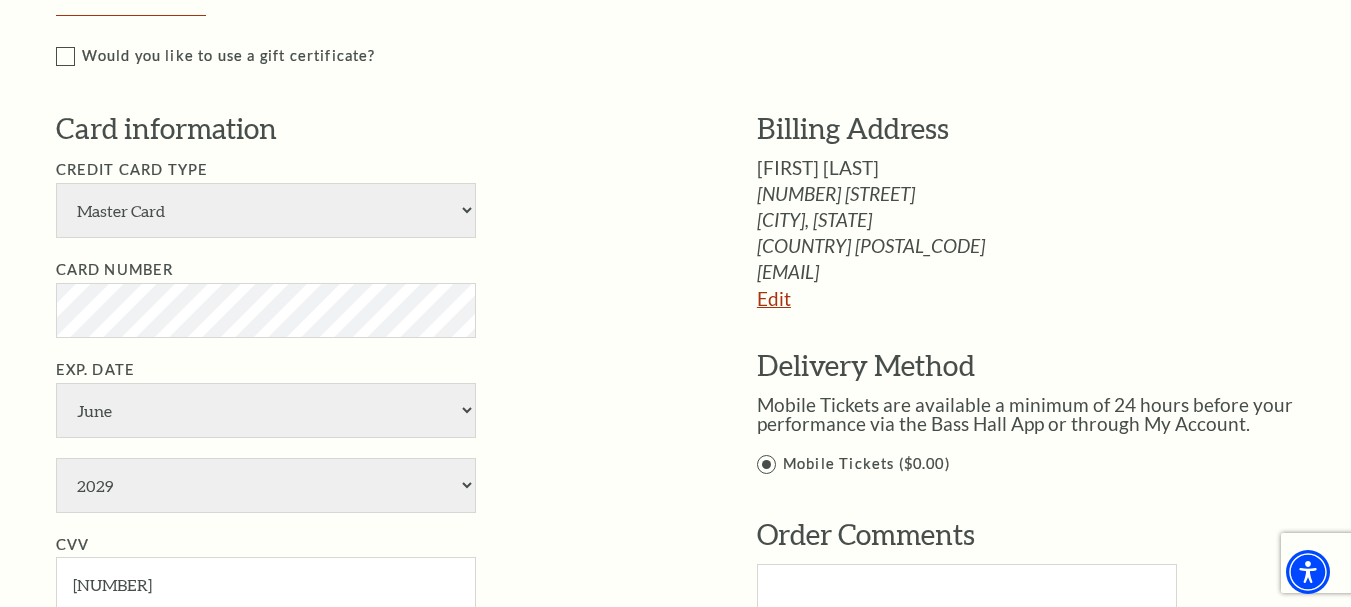 click on "Edit" at bounding box center (774, 298) 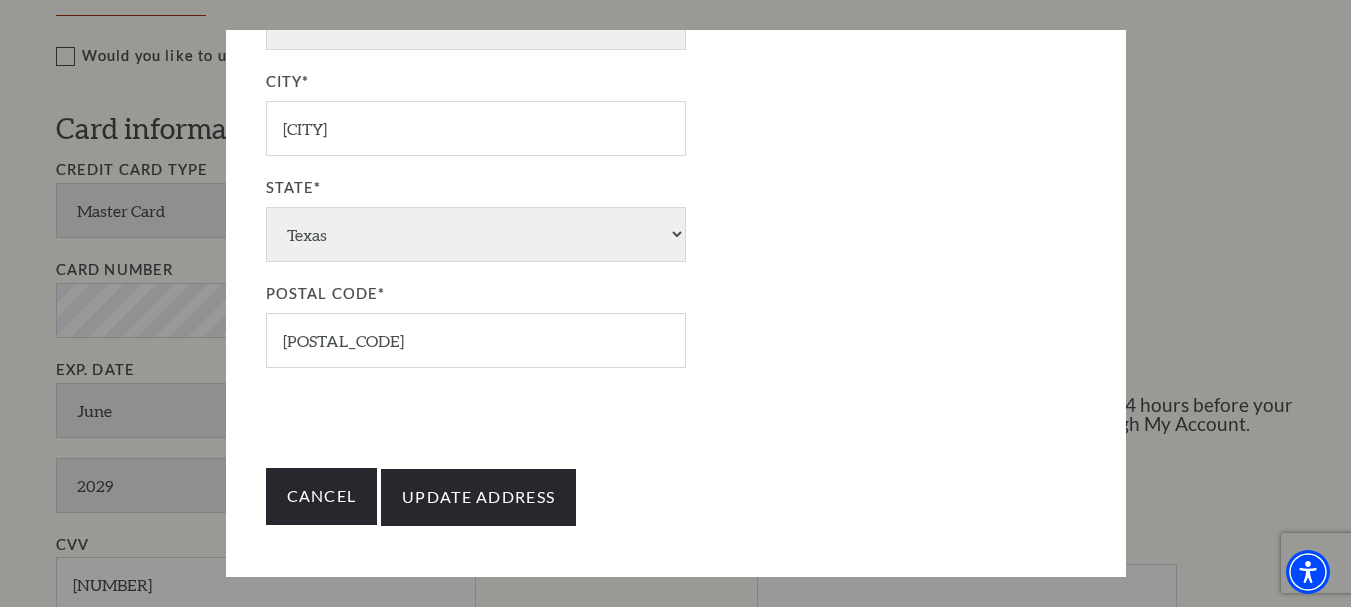 scroll, scrollTop: 612, scrollLeft: 0, axis: vertical 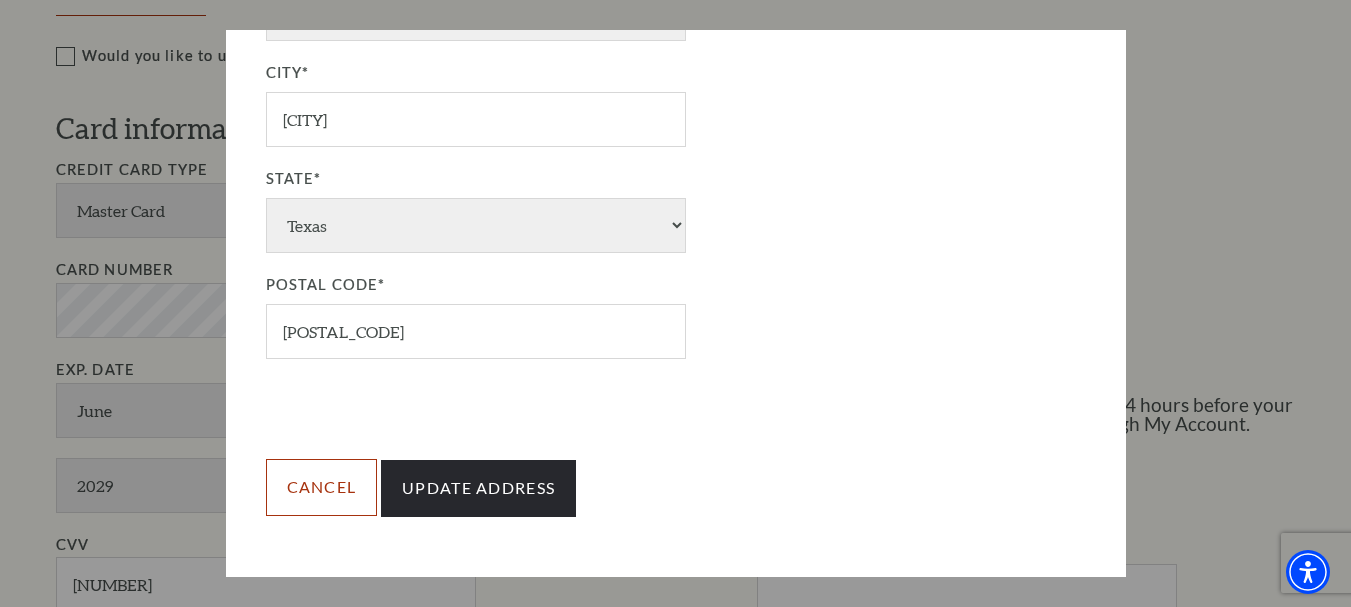 click on "Cancel" at bounding box center (322, 487) 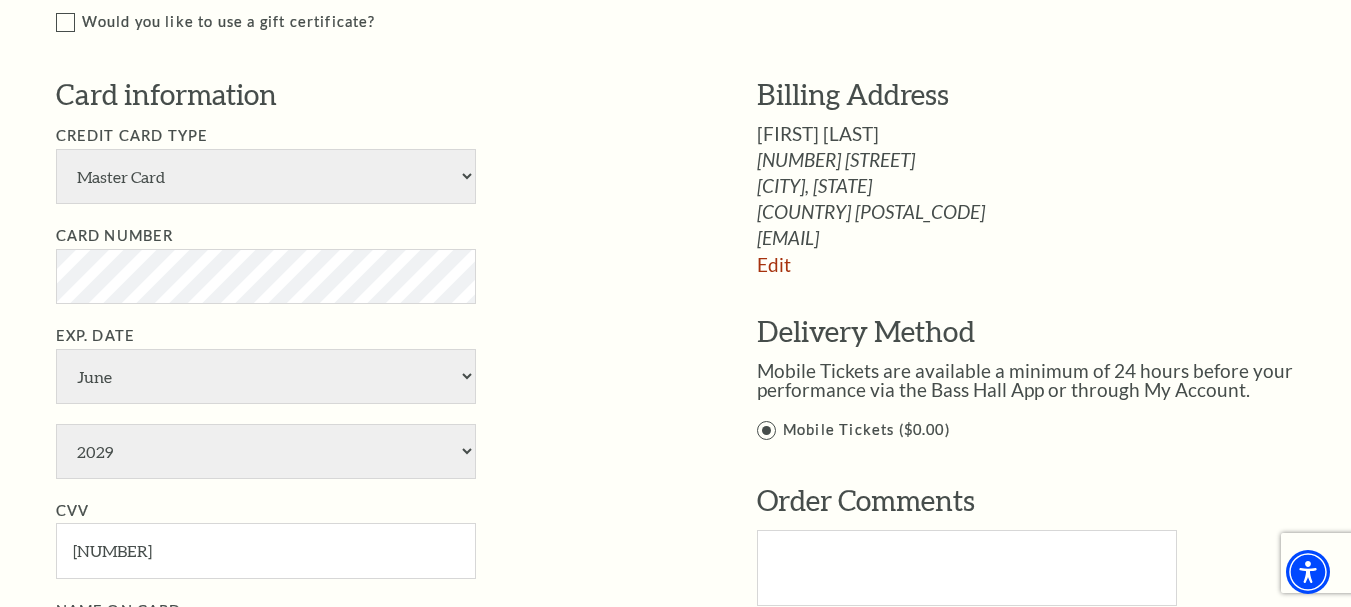 scroll, scrollTop: 1253, scrollLeft: 0, axis: vertical 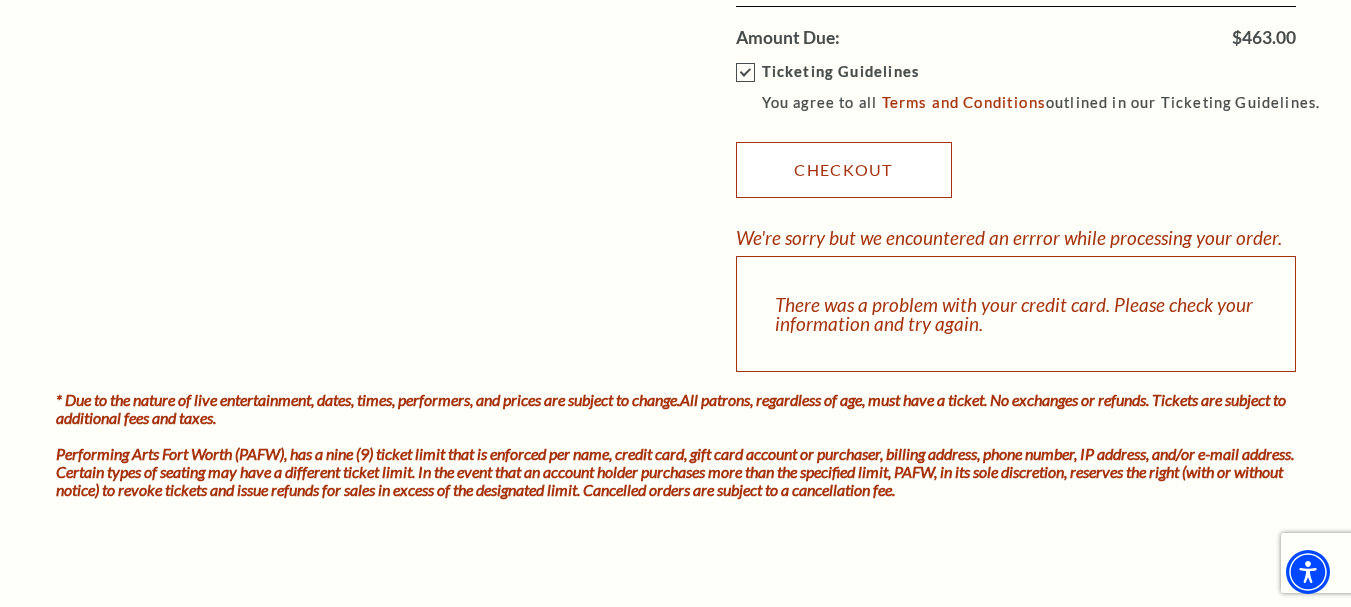 click on "Checkout" at bounding box center (844, 170) 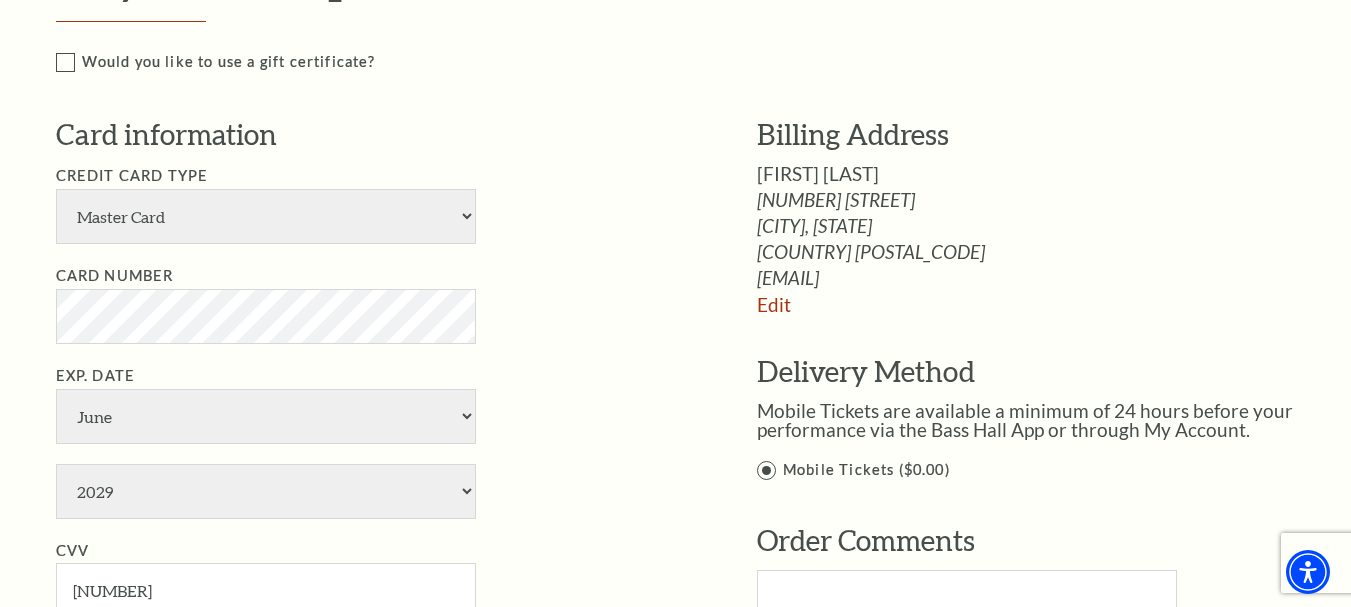 scroll, scrollTop: 1167, scrollLeft: 0, axis: vertical 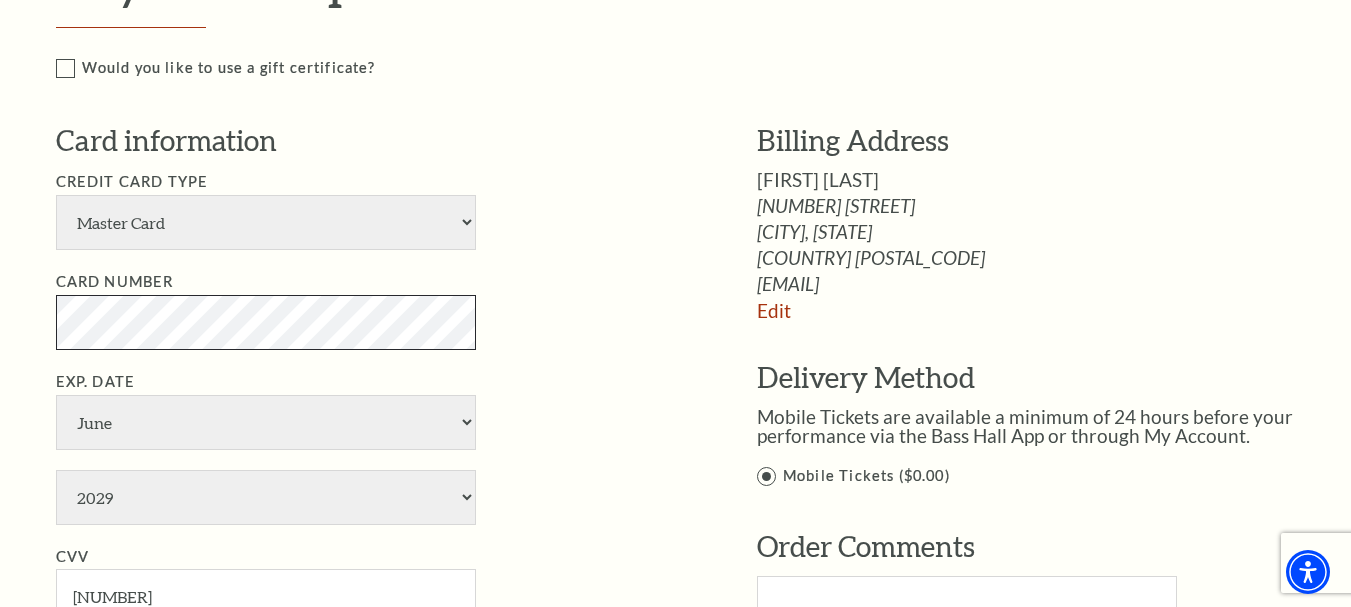 click on "Notice
×
Tickets cannot be removed during a Ticket Exchange. Choose Start Over to begin the Ticket Exchange Process again from the beginning, or close this dialogue to resume.
Close
Start Over
Notice
×
Subscriptions cannot be removed during a Renewal. Choose Start Over to begin the Renewal Process again from the beginning, or close this dialogue to resume.
Close
Start Over" at bounding box center [675, 291] 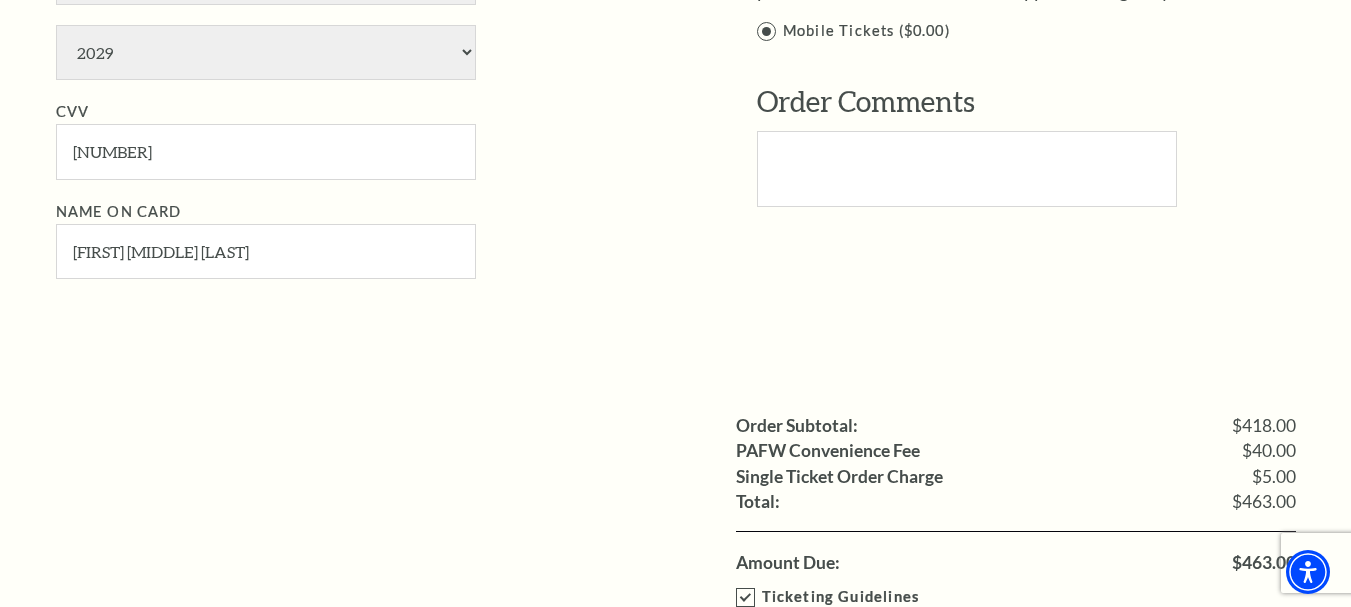 scroll, scrollTop: 1624, scrollLeft: 0, axis: vertical 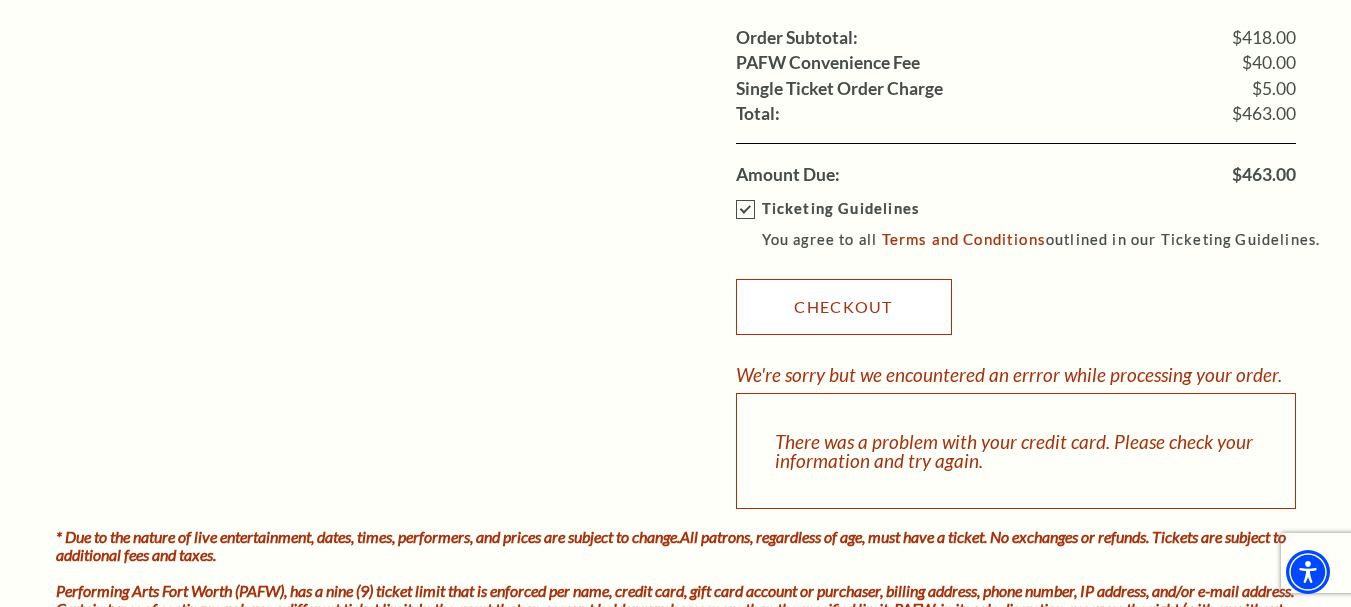click on "Checkout" at bounding box center [844, 307] 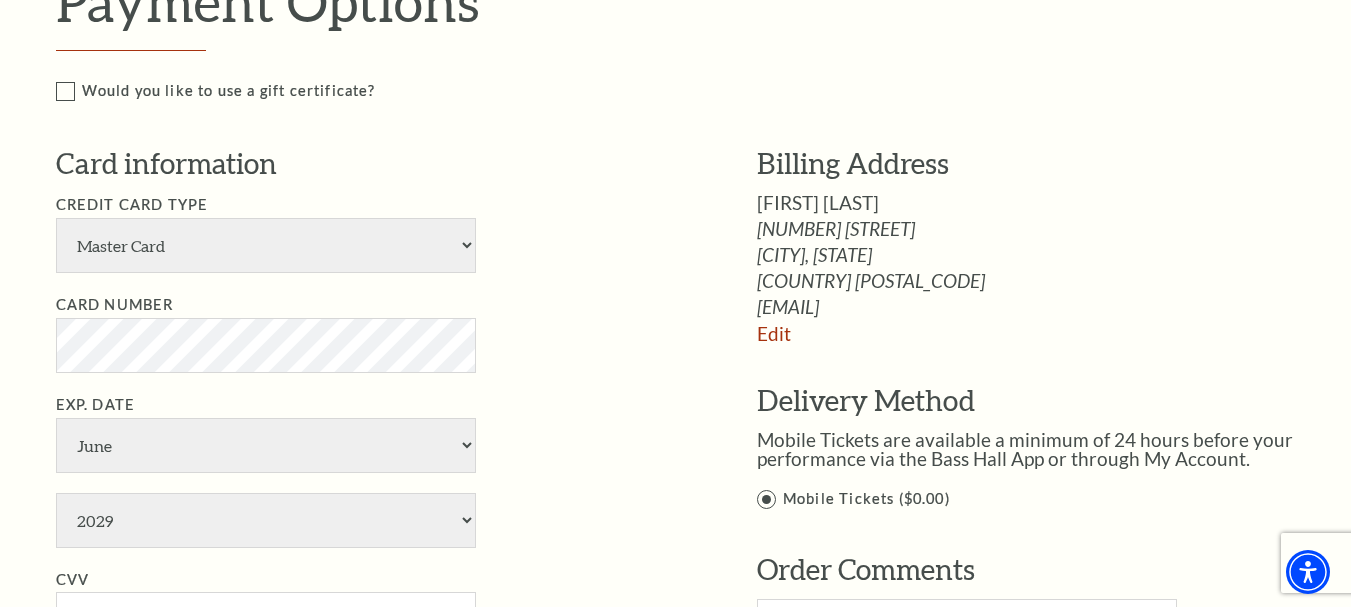 scroll, scrollTop: 1150, scrollLeft: 0, axis: vertical 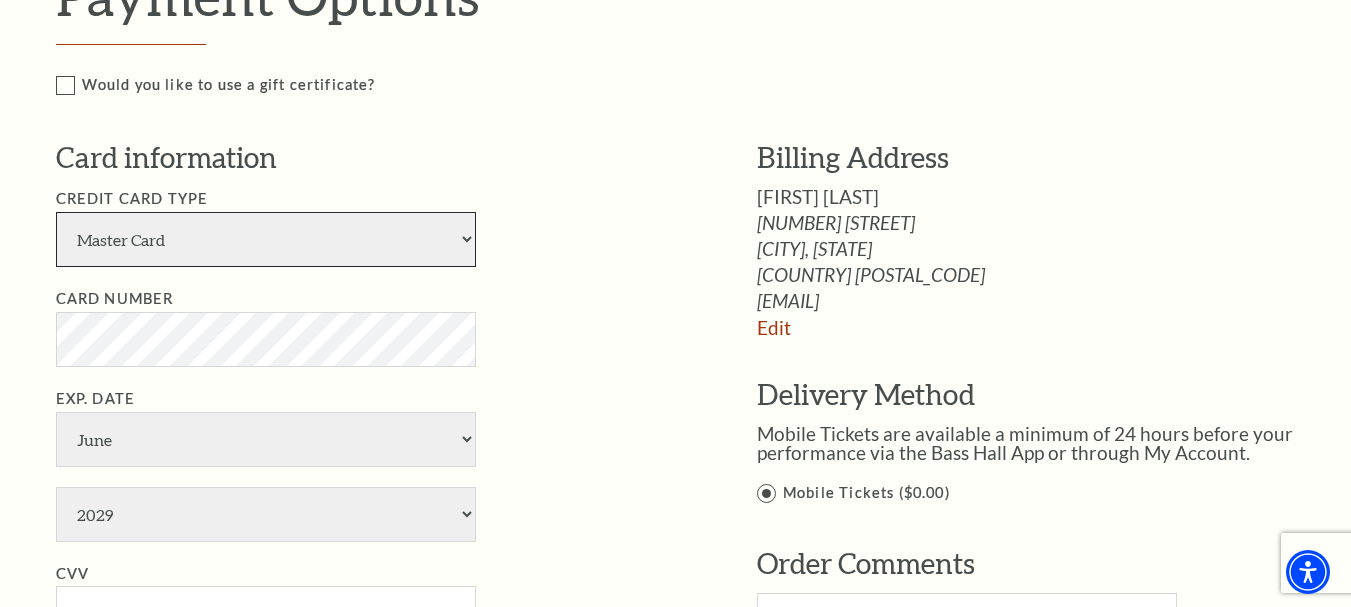 click on "American Express
Visa
Master Card
Discover" at bounding box center [266, 239] 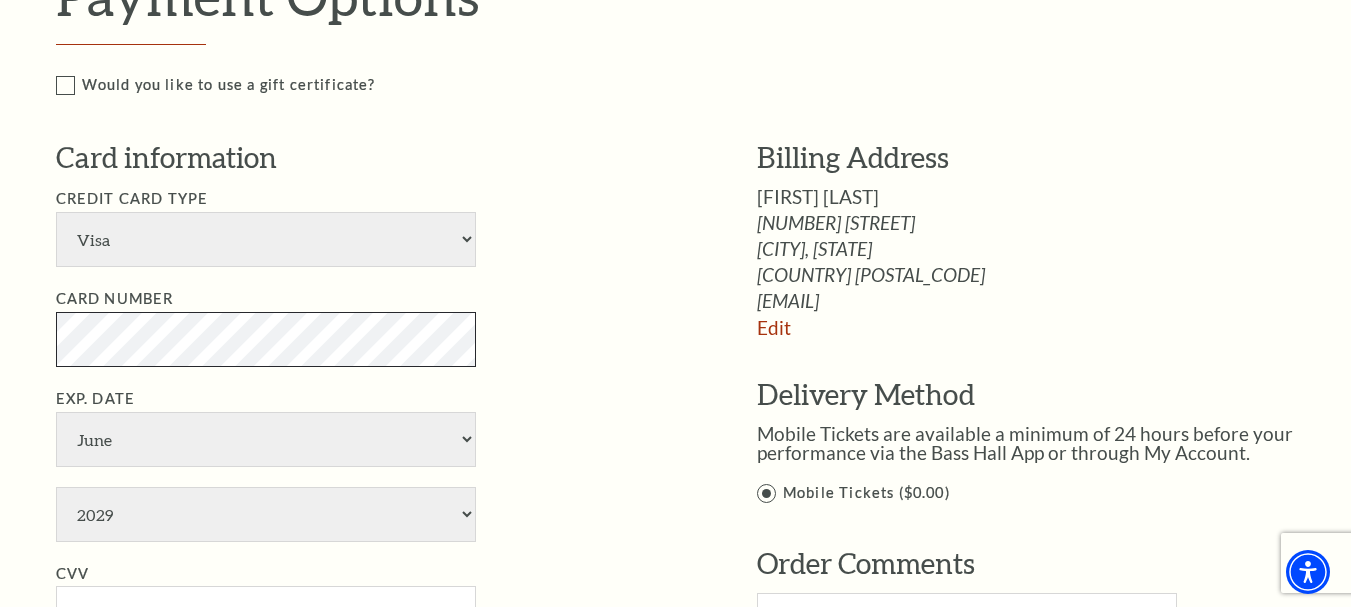 click on "Notice
×
Tickets cannot be removed during a Ticket Exchange. Choose Start Over to begin the Ticket Exchange Process again from the beginning, or close this dialogue to resume.
Close
Start Over
Notice
×
Subscriptions cannot be removed during a Renewal. Choose Start Over to begin the Renewal Process again from the beginning, or close this dialogue to resume.
Close
Start Over" at bounding box center [675, 308] 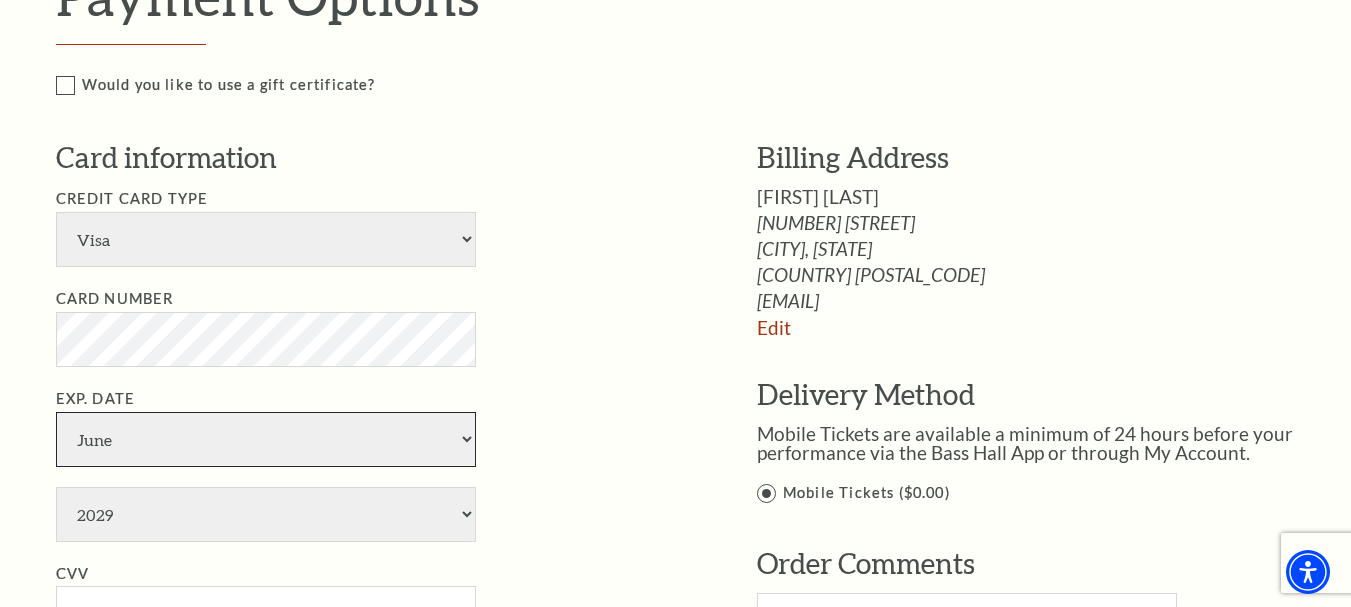 click on "January
February
March
April
May
June
July
August
September
October
November
December" at bounding box center (266, 439) 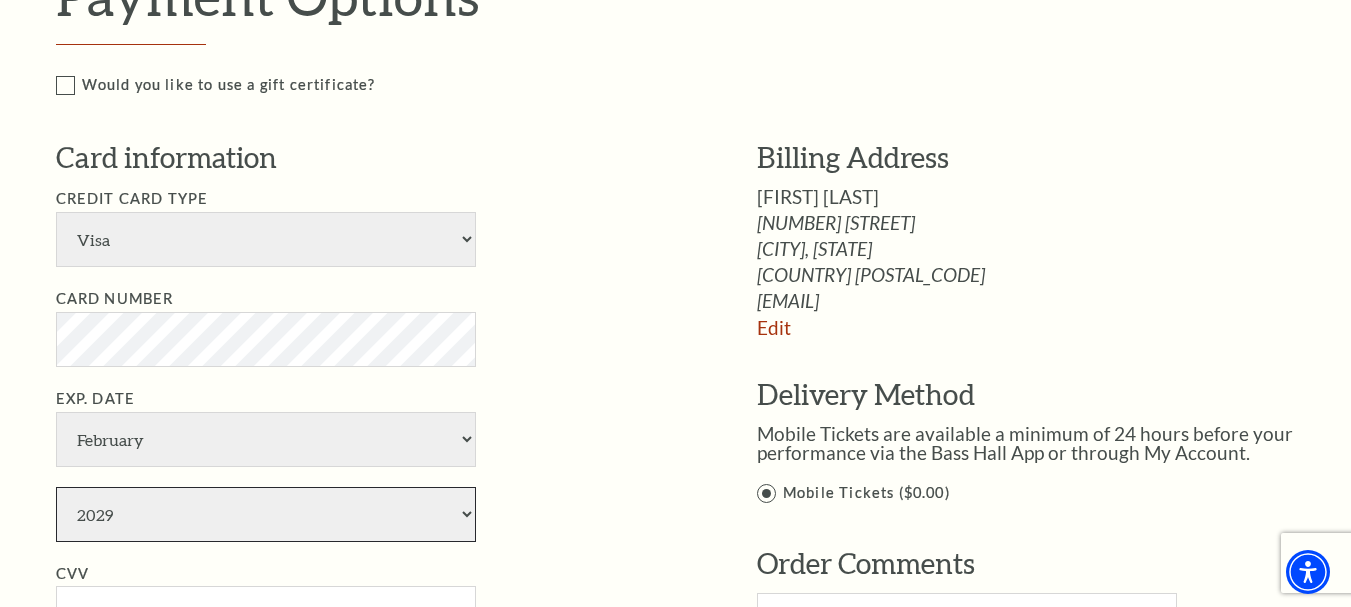 click on "2025
2026
2027
2028
2029
2030
2031
2032
2033
2034" at bounding box center [266, 514] 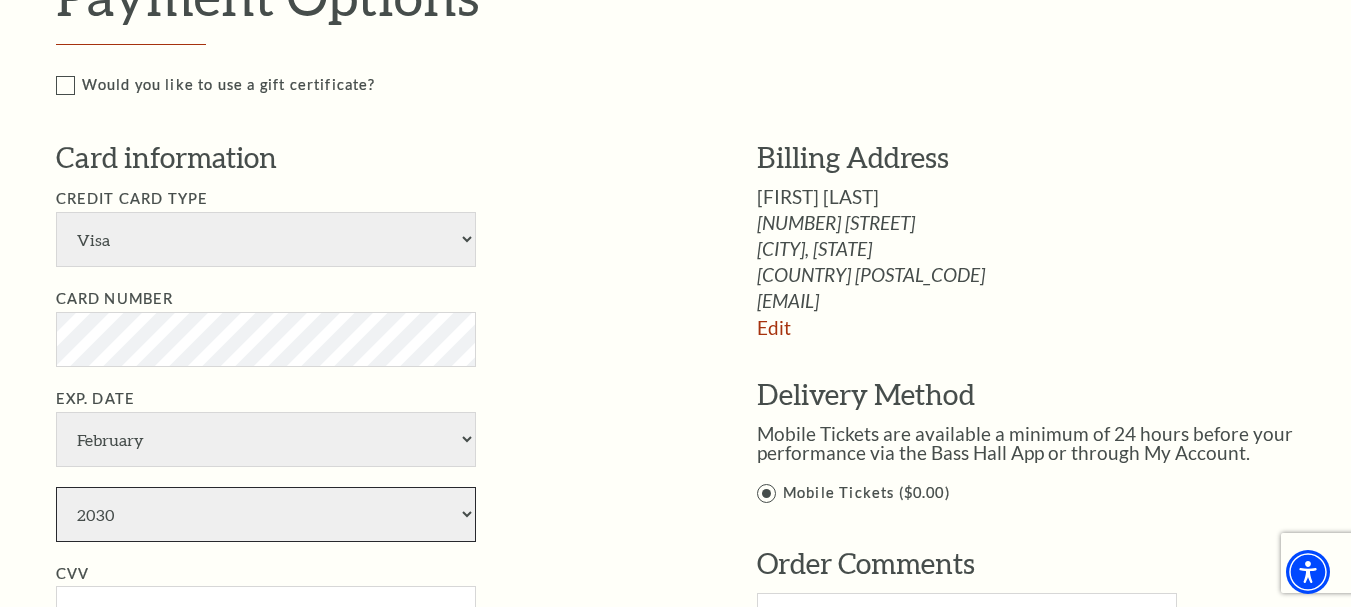 click on "2025
2026
2027
2028
2029
2030
2031
2032
2033
2034" at bounding box center (266, 514) 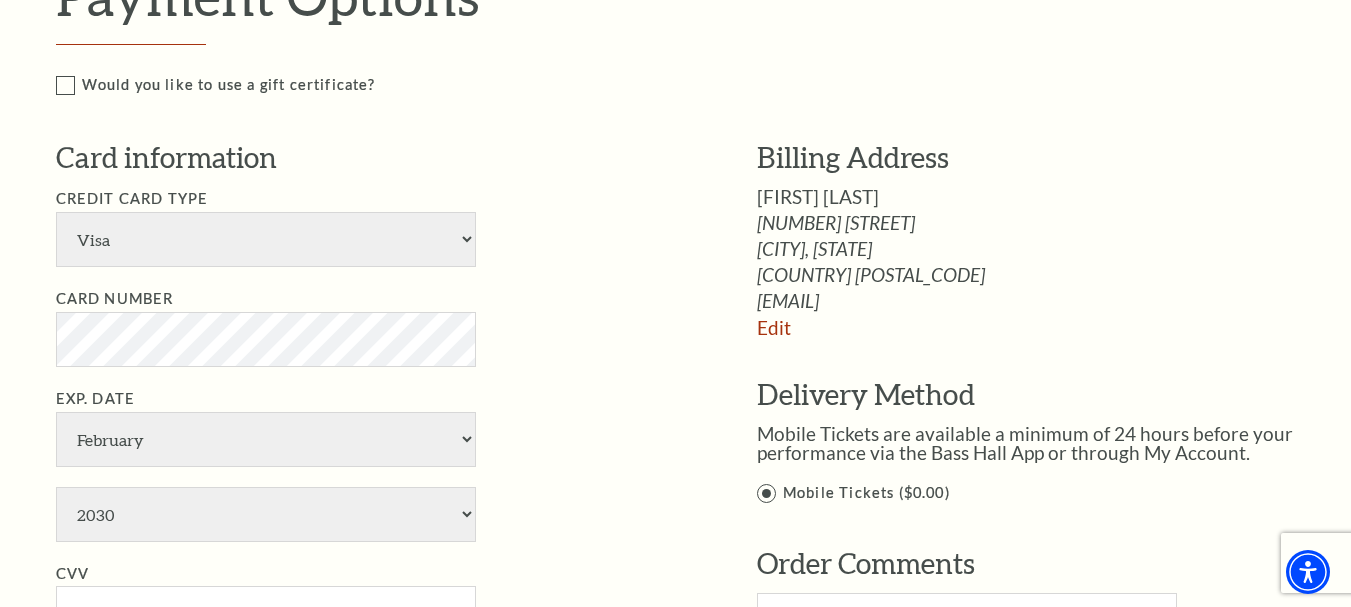 click on "Exp. Date
January
February
March
April
May
June
July
August
September
October
November
December
2025
2026
2027
2028
2029
2030
2031
2032
2033
2034" at bounding box center (376, 464) 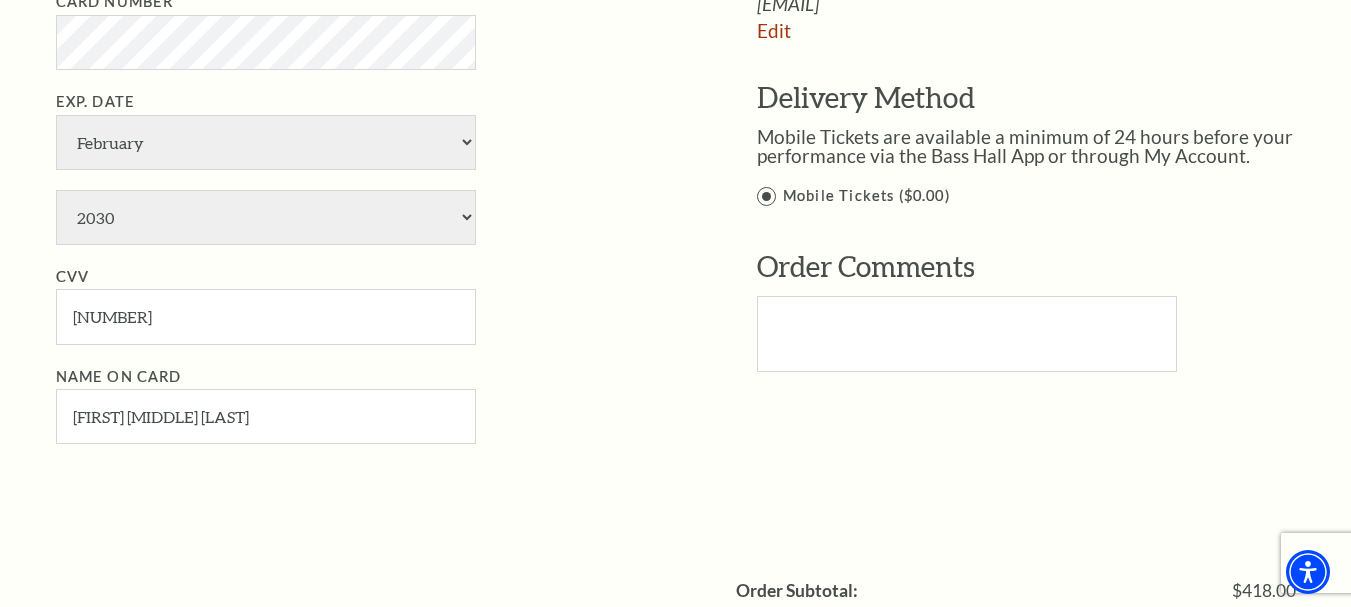 scroll, scrollTop: 1418, scrollLeft: 0, axis: vertical 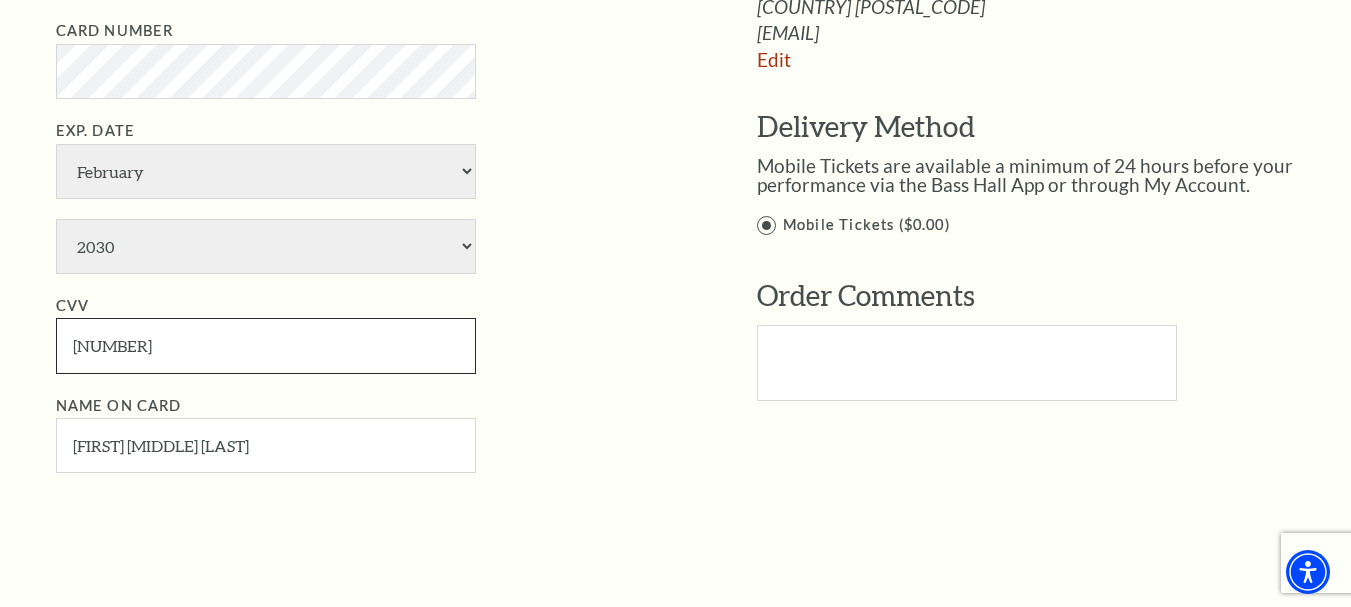click on "152" at bounding box center [266, 345] 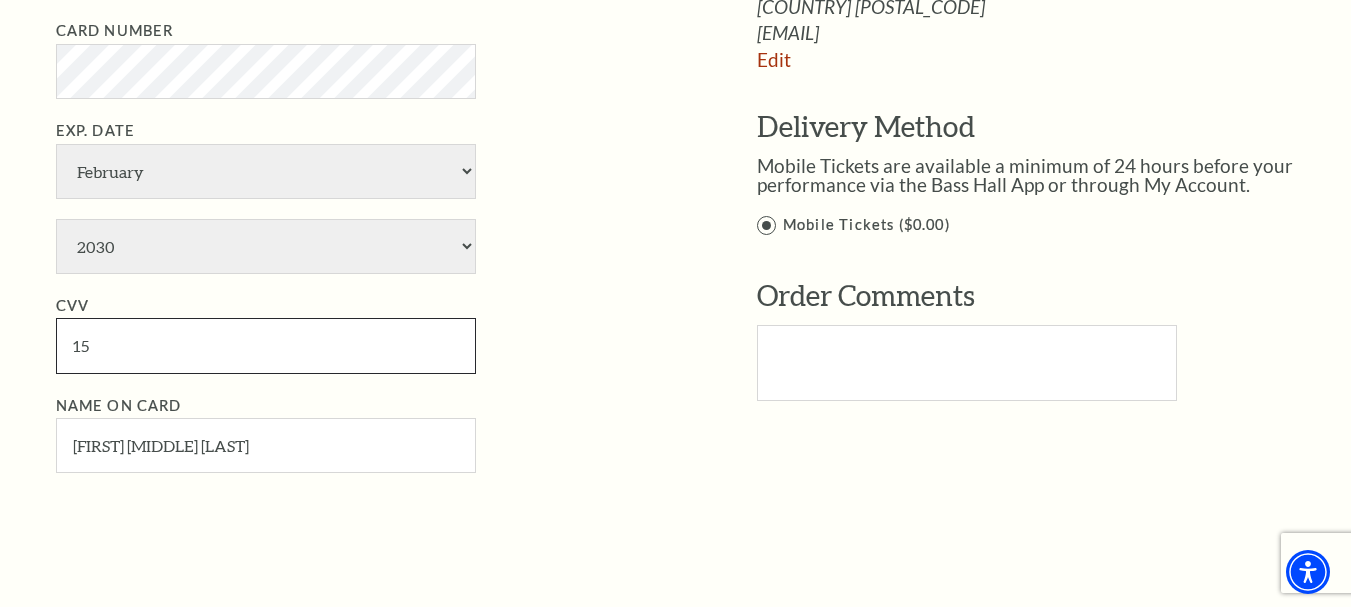 type on "1" 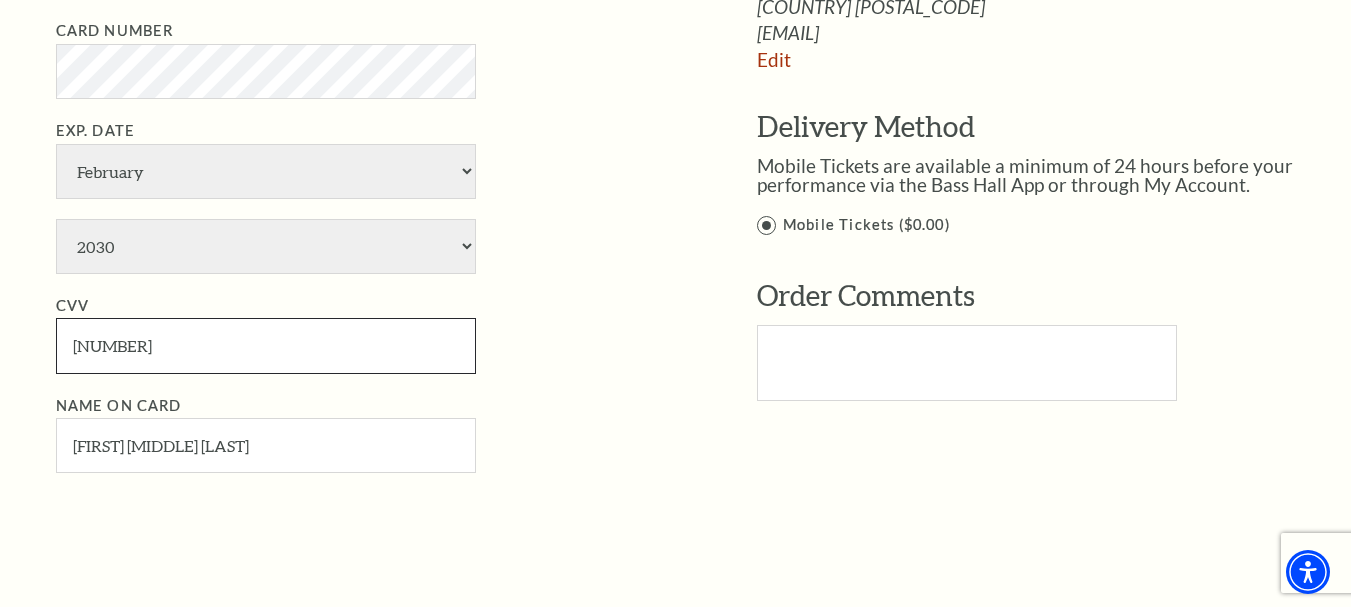 type on "456" 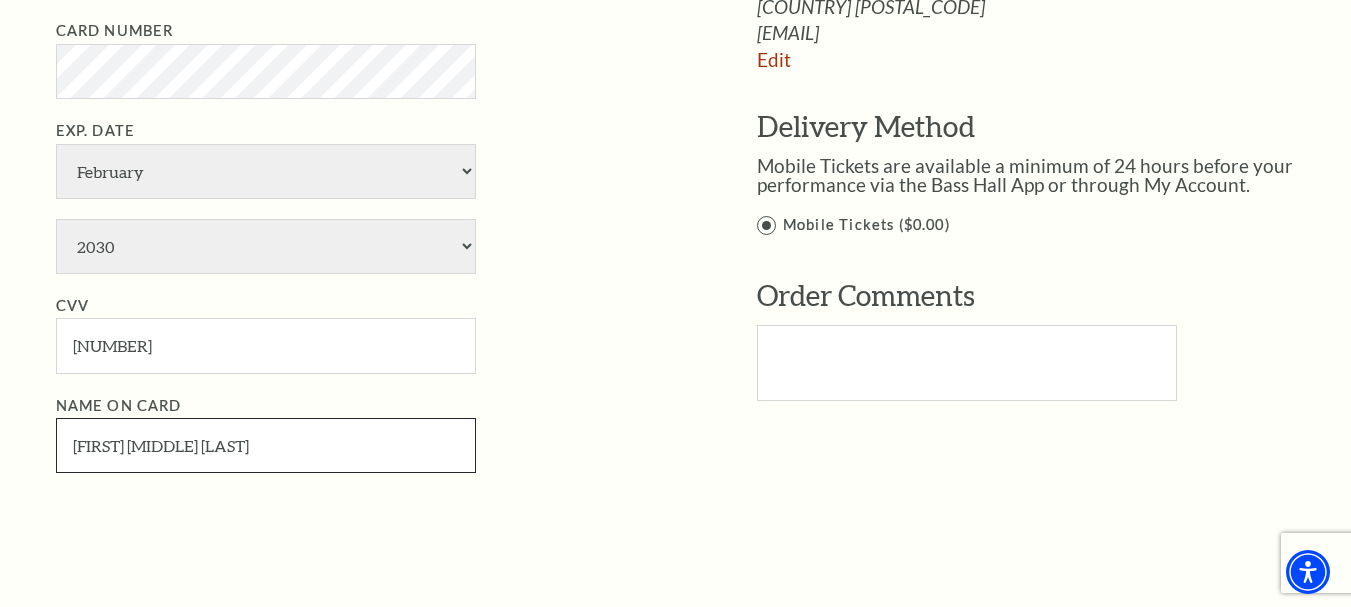 drag, startPoint x: 317, startPoint y: 454, endPoint x: 0, endPoint y: 432, distance: 317.76248 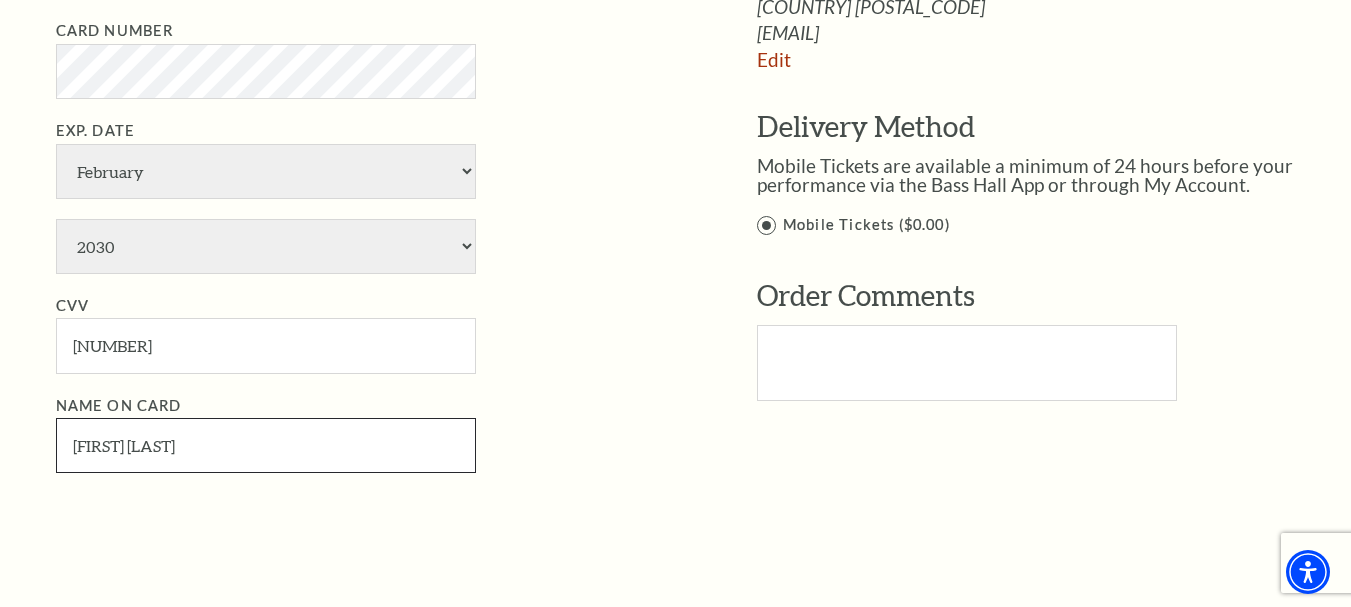 click on "Patricia Salazar" at bounding box center (266, 445) 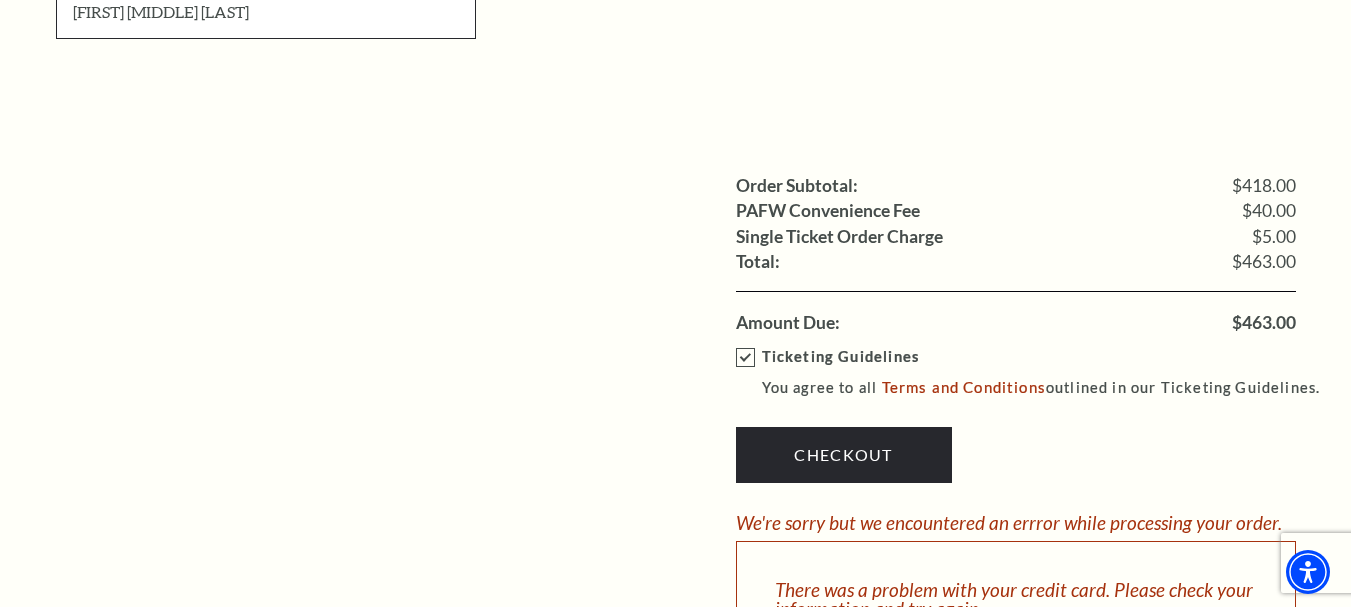 scroll, scrollTop: 1886, scrollLeft: 0, axis: vertical 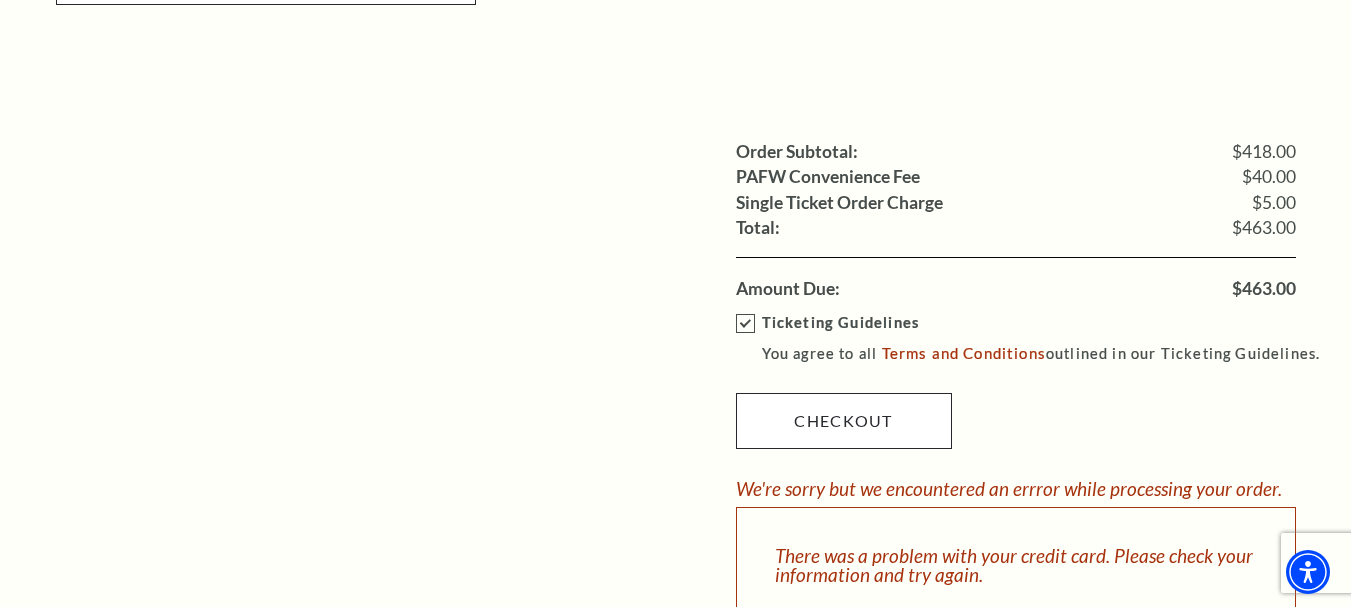type on "Patricia B Salazar" 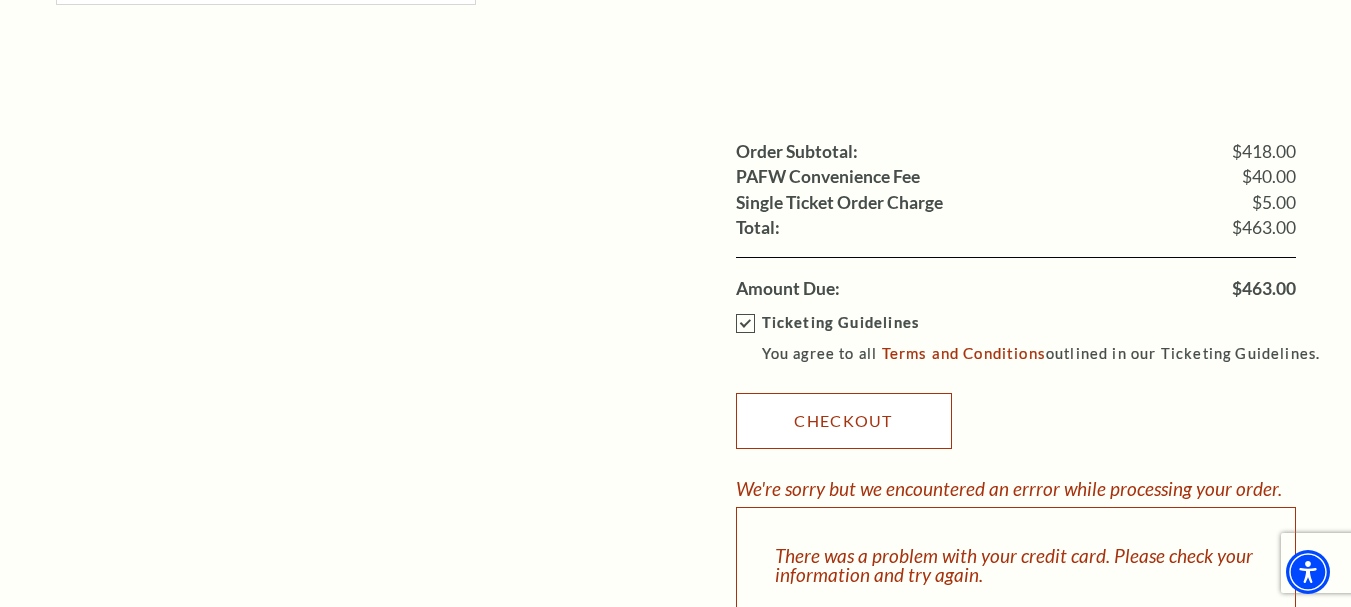 click on "Checkout" at bounding box center [844, 421] 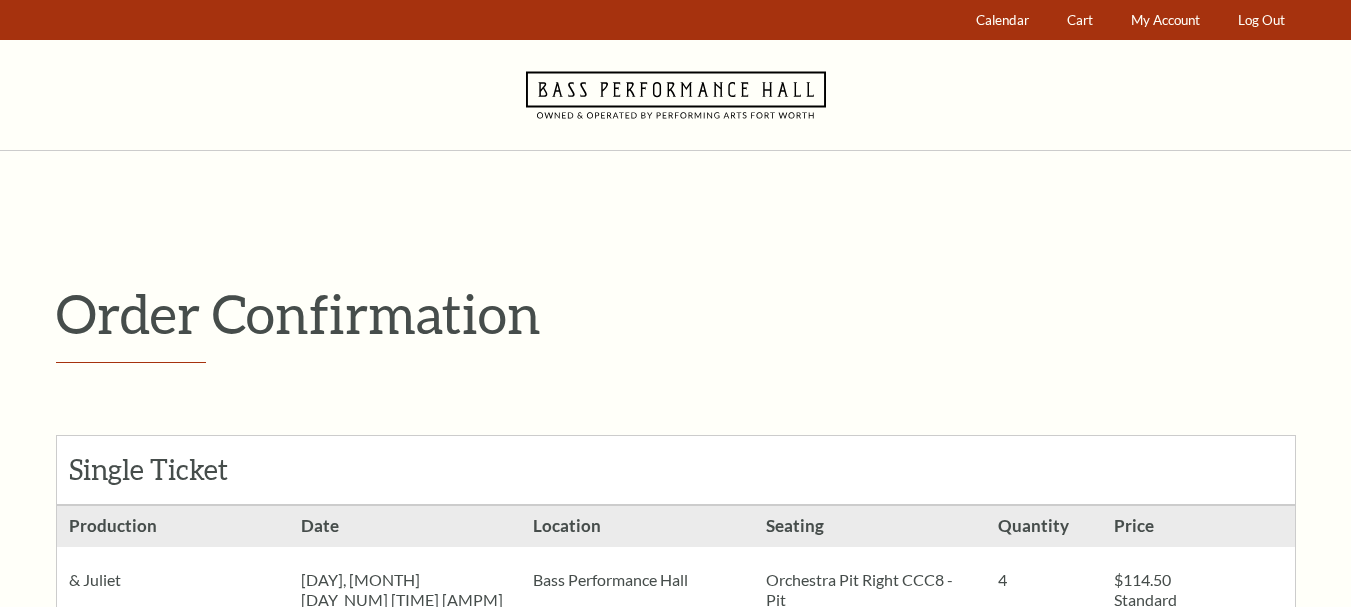 scroll, scrollTop: 0, scrollLeft: 0, axis: both 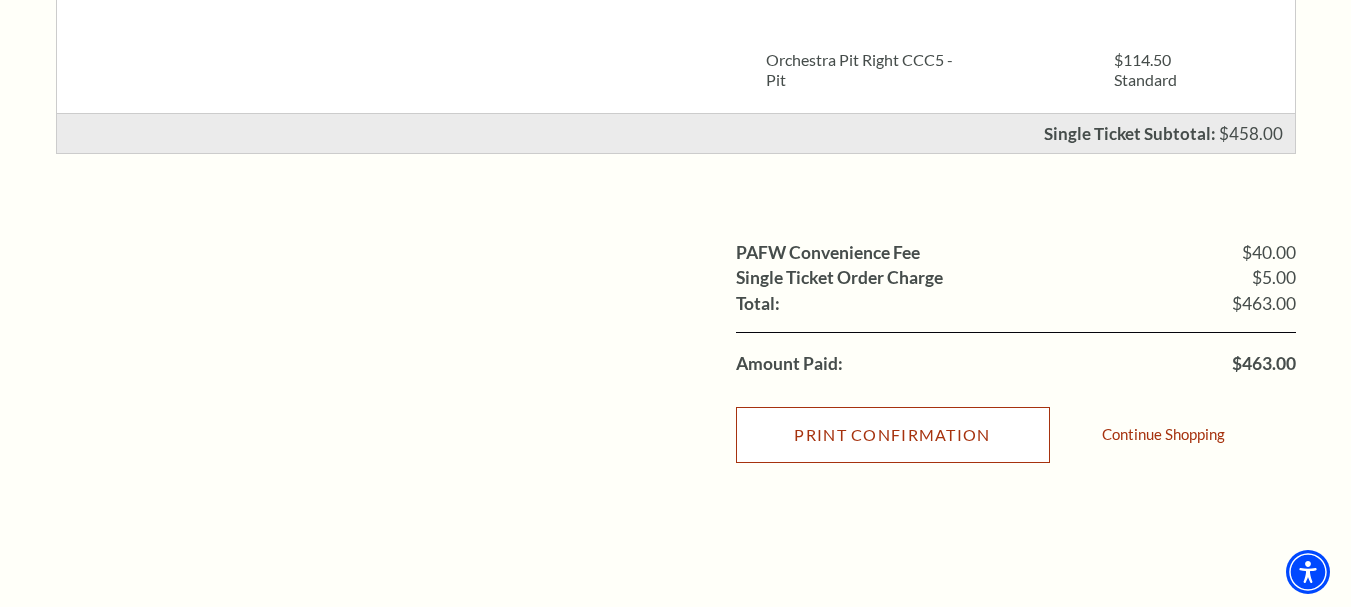 click on "Print Confirmation" at bounding box center (893, 435) 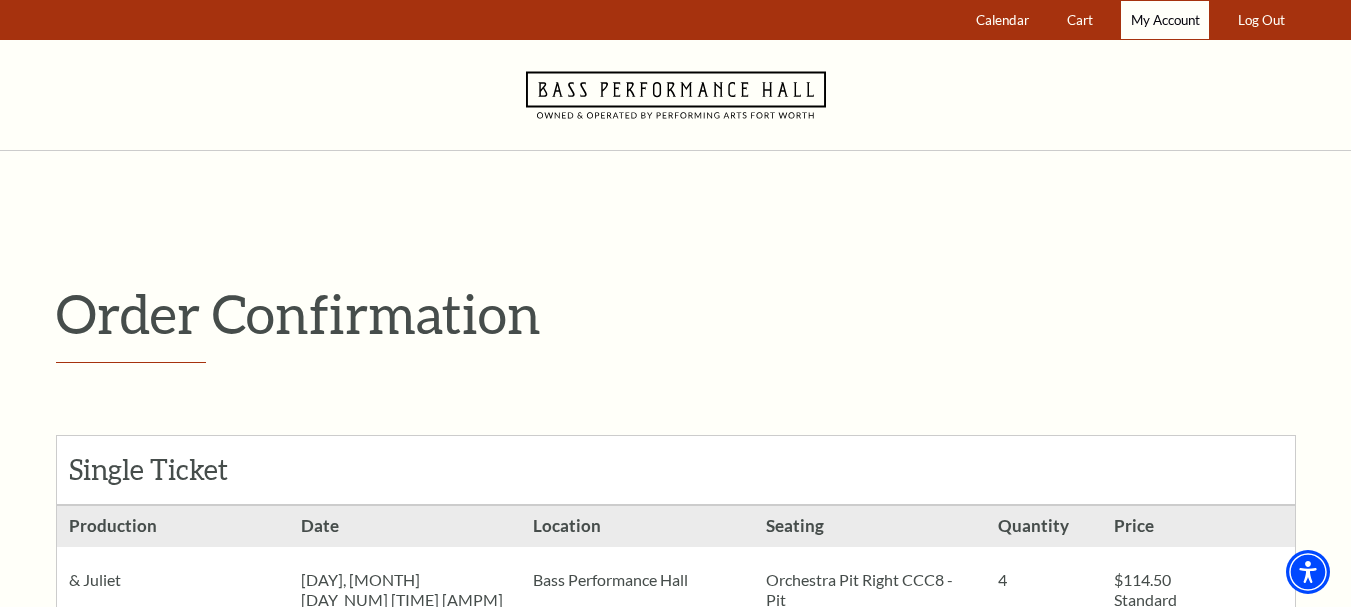 click on "My Account" at bounding box center (1165, 20) 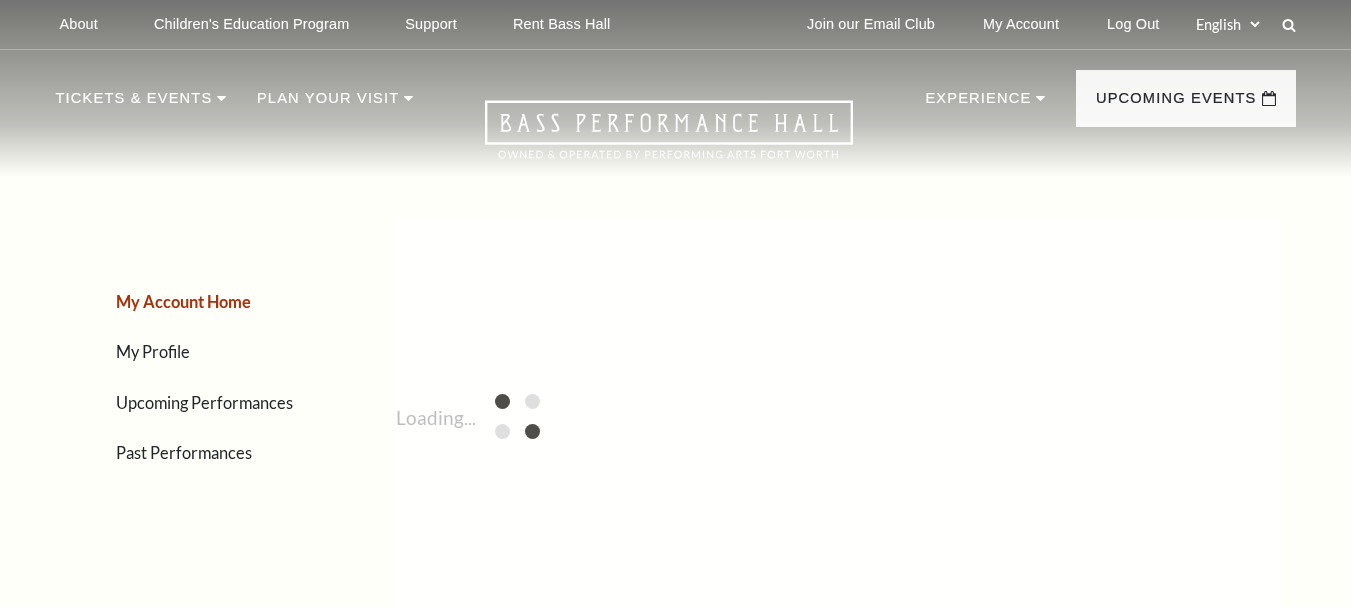 scroll, scrollTop: 0, scrollLeft: 0, axis: both 